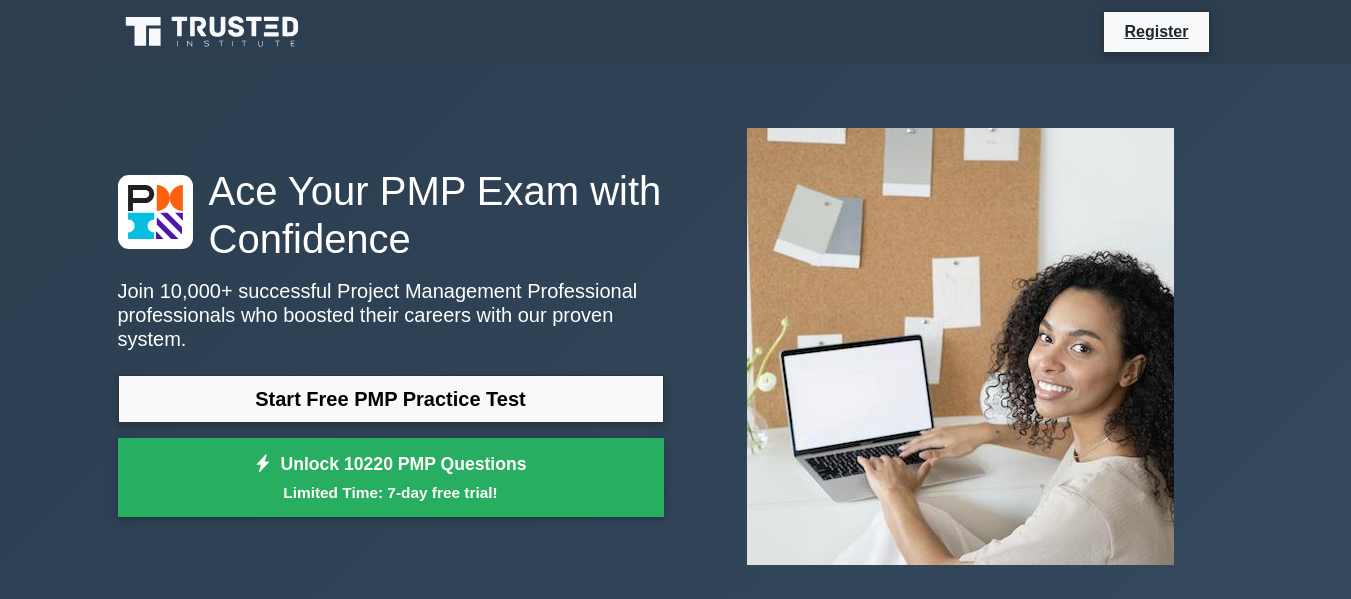 scroll, scrollTop: 0, scrollLeft: 0, axis: both 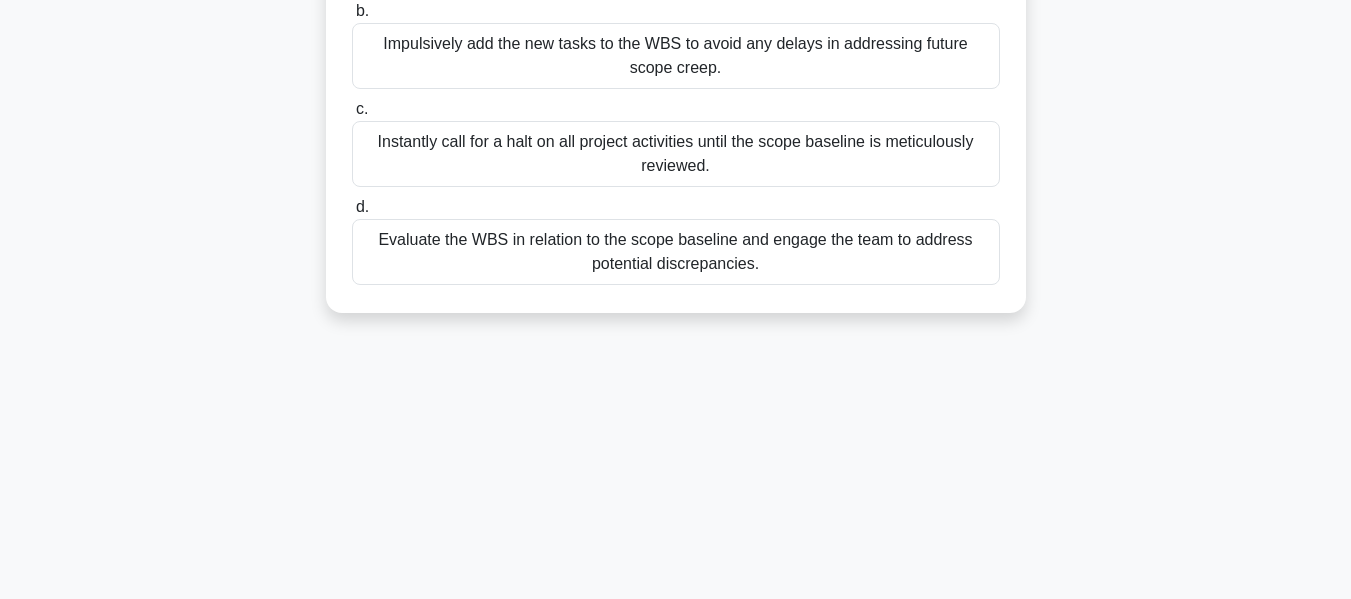 drag, startPoint x: 394, startPoint y: 149, endPoint x: 910, endPoint y: 277, distance: 531.639 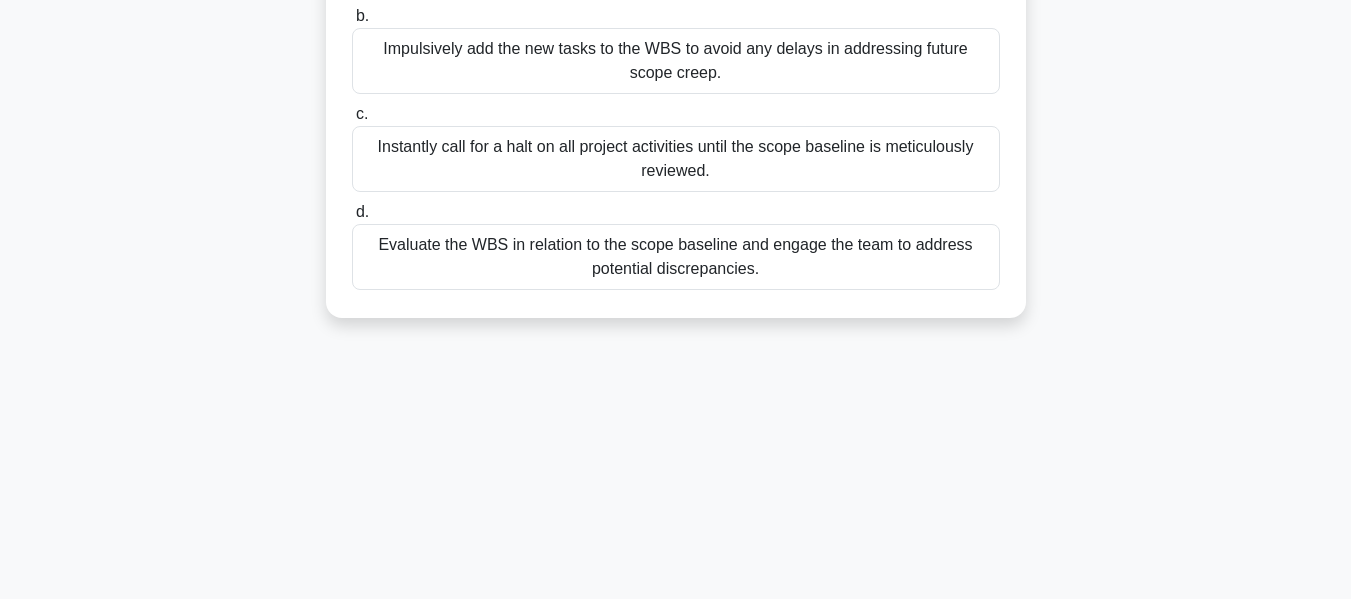 click on "9:42
Stop
PMP
Beginner
1/10
Amidst a critical phase of your project, a seasoned team member suggests that the Work Breakdown Structure (WBS) might not capture some upcoming tasks possibly leading to an undetected expansion of scope. As a project manager, what is your next step in adherence to the Project Scope Management Plan?
.spinner_0XTQ{transform-origin:center;animation:spinner_y6GP .75s linear infinite}@keyframes spinner_y6GP{100%{transform:rotate(360deg)}}
a." at bounding box center [676, 195] 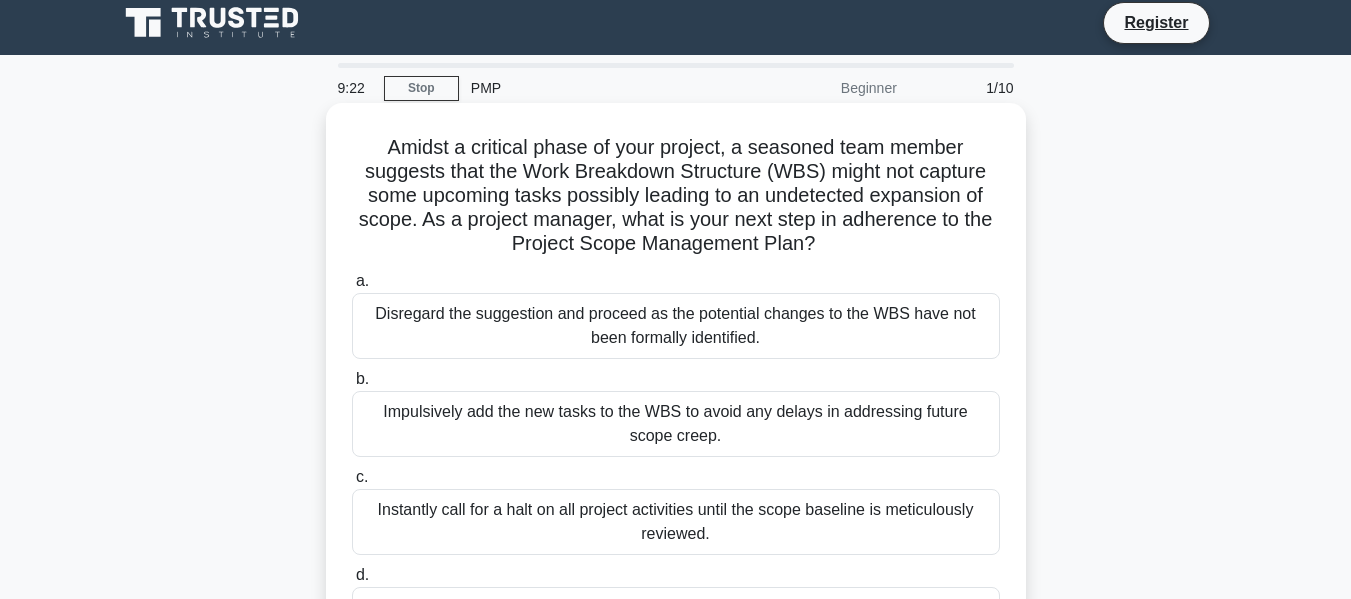 scroll, scrollTop: 0, scrollLeft: 0, axis: both 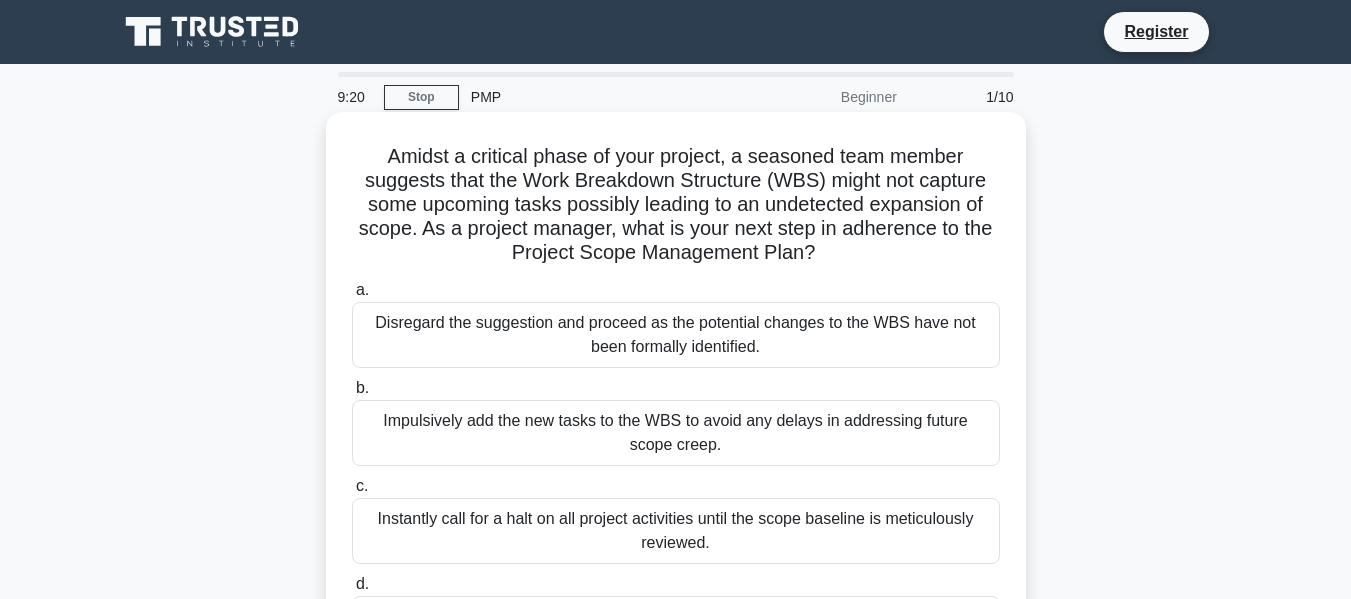 click on "Disregard the suggestion and proceed as the potential changes to the WBS have not been formally identified." at bounding box center [676, 335] 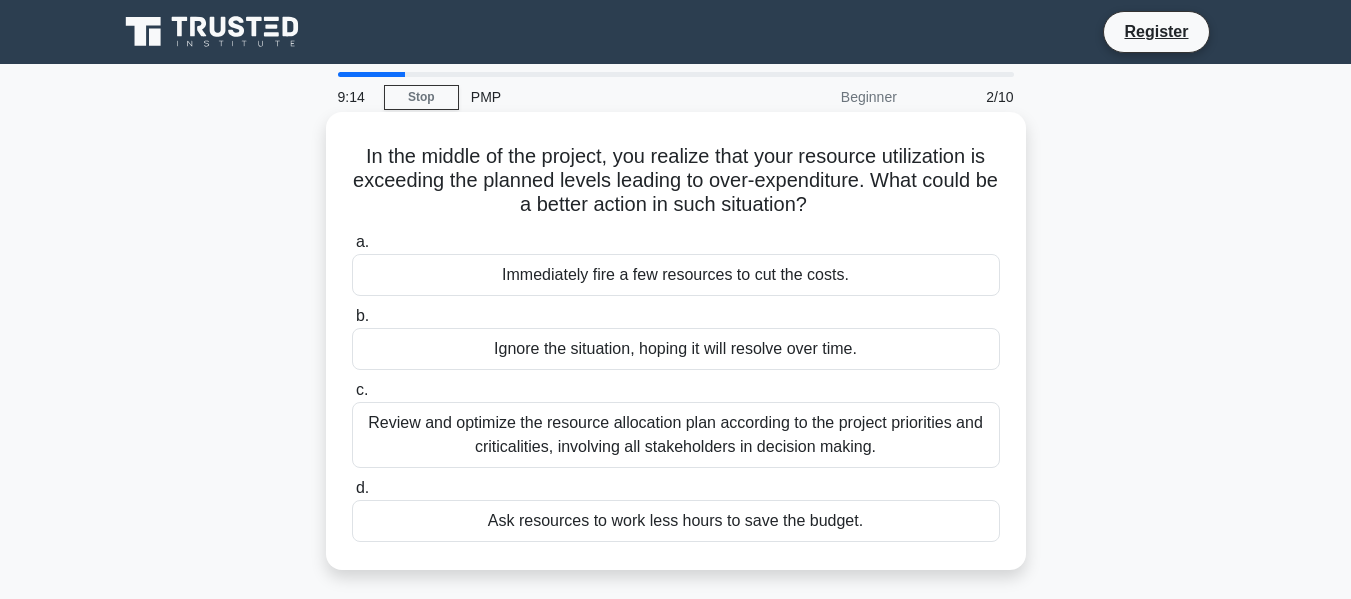 drag, startPoint x: 355, startPoint y: 156, endPoint x: 891, endPoint y: 525, distance: 650.7357 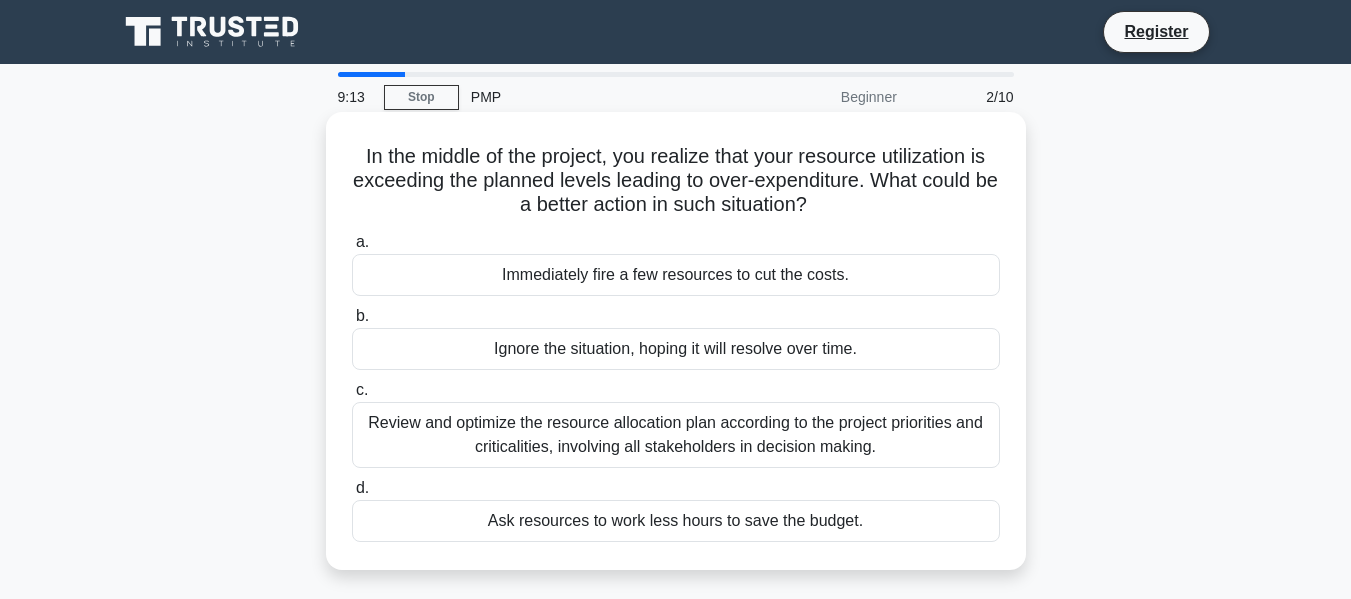 copy on "In the middle of the project, you realize that your resource utilization is exceeding the planned levels leading to over-expenditure. What could be a better action in such situation?
.spinner_0XTQ{transform-origin:center;animation:spinner_y6GP .75s linear infinite}@keyframes spinner_y6GP{100%{transform:rotate(360deg)}}
a.
Immediately fire a few resources to cut the costs.
b.
Ignore the situation, hoping it will resolve over time.
c.
Review and optimize the resource allocation plan according to the project priorities and criticalities, involving all stakeholders in decision making.
d.
Ask resources to work less hours to save the budget." 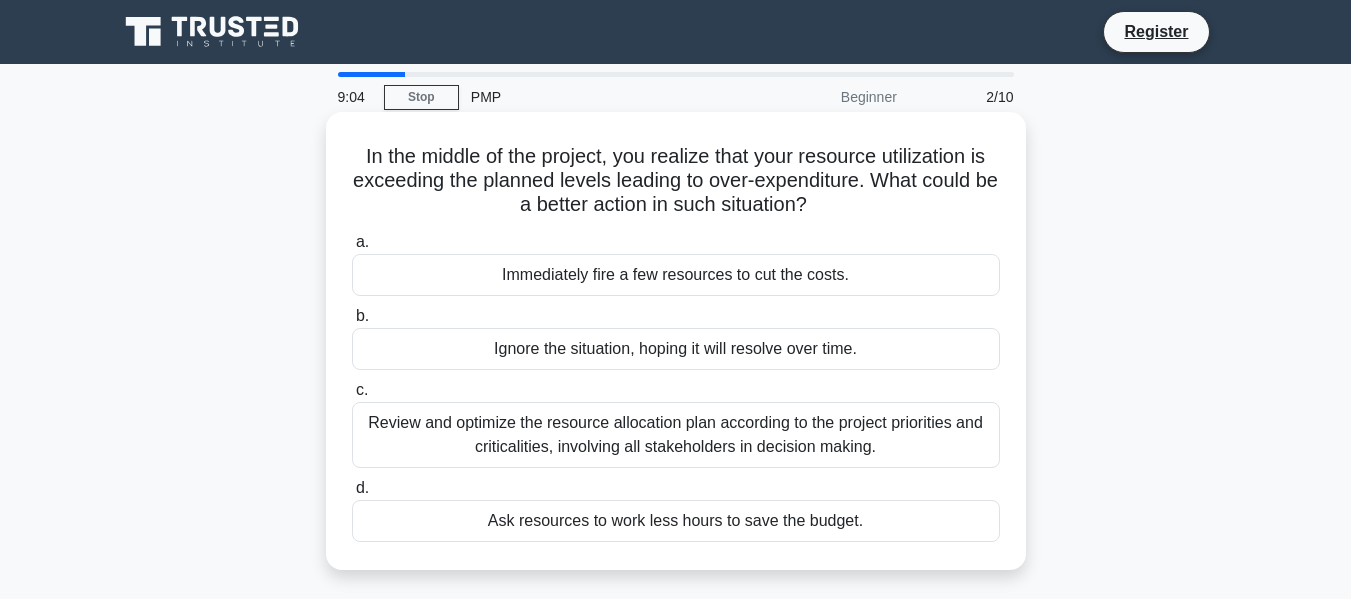 click on "Immediately fire a few resources to cut the costs." at bounding box center (676, 275) 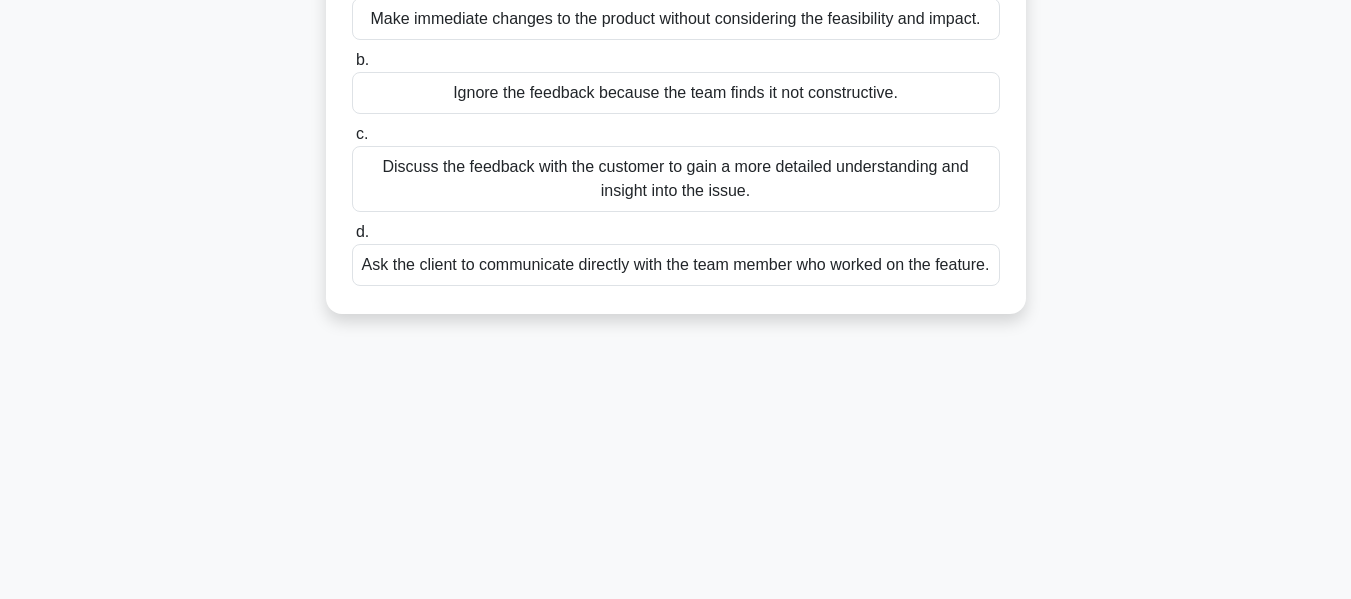 scroll, scrollTop: 328, scrollLeft: 0, axis: vertical 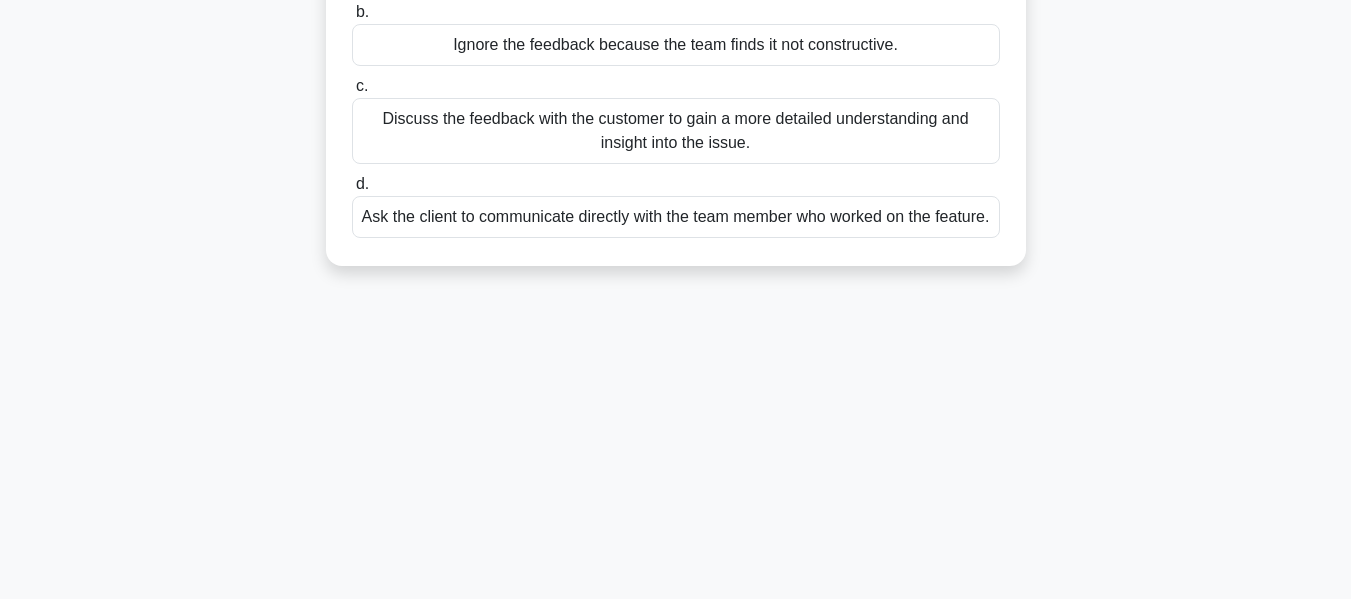 drag, startPoint x: 361, startPoint y: 154, endPoint x: 835, endPoint y: 241, distance: 481.91803 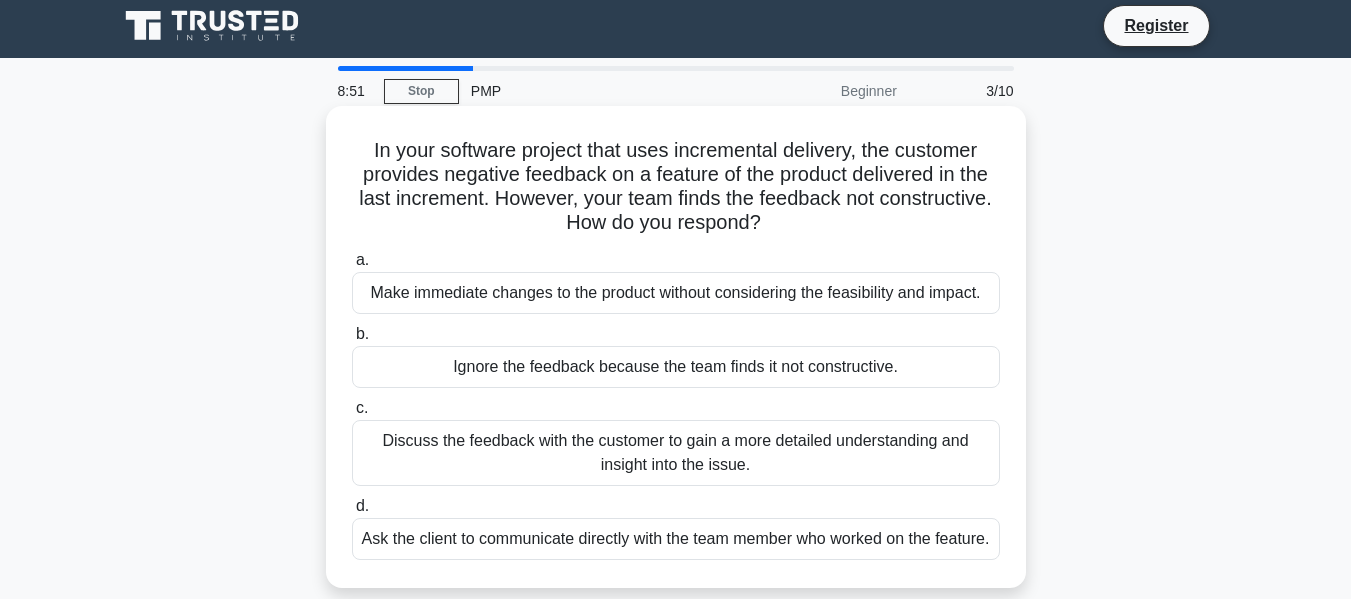 scroll, scrollTop: 0, scrollLeft: 0, axis: both 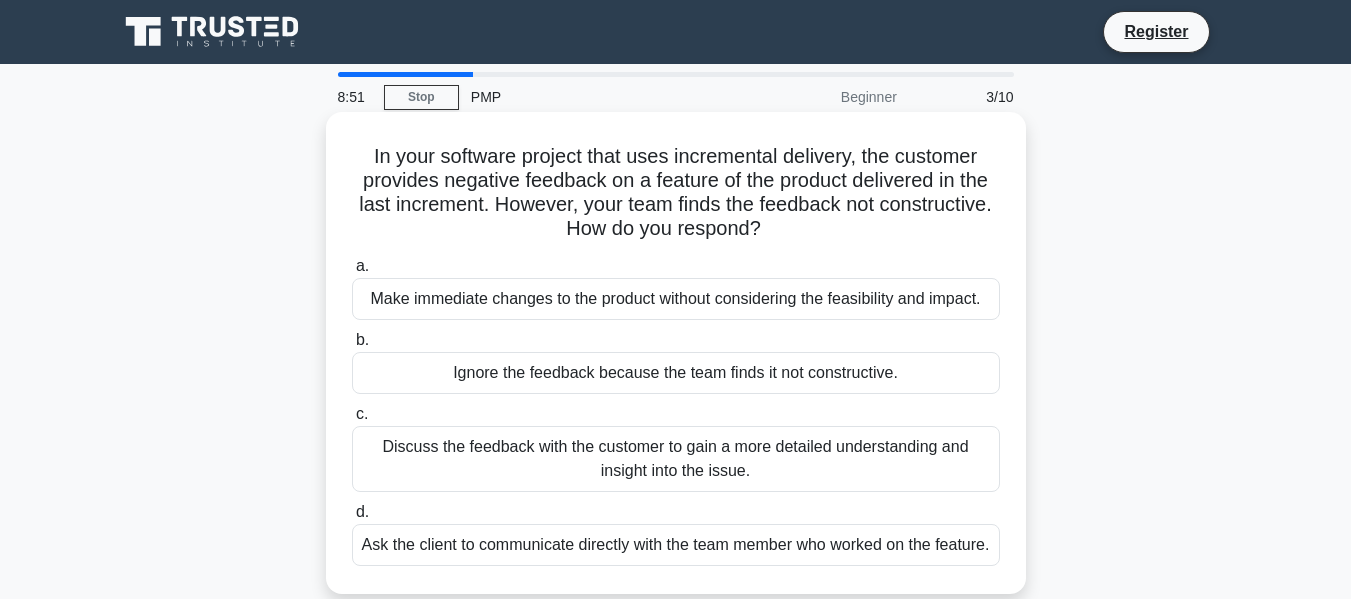 click on "Ignore the feedback because the team finds it not constructive." at bounding box center (676, 373) 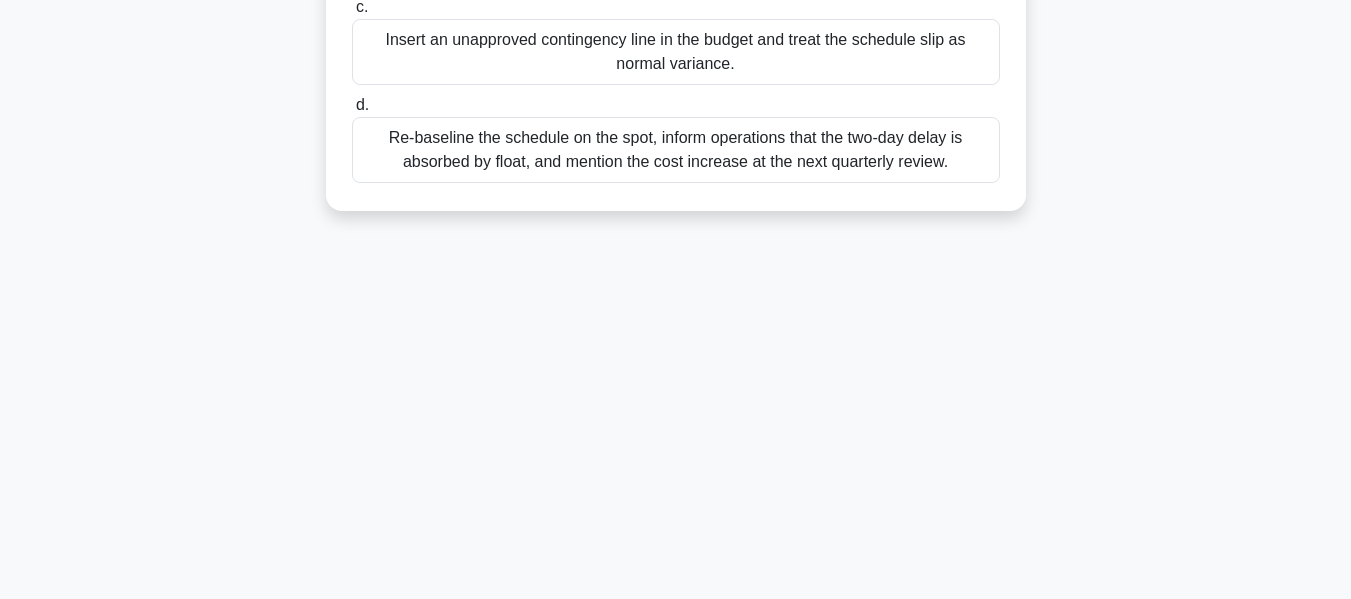 scroll, scrollTop: 481, scrollLeft: 0, axis: vertical 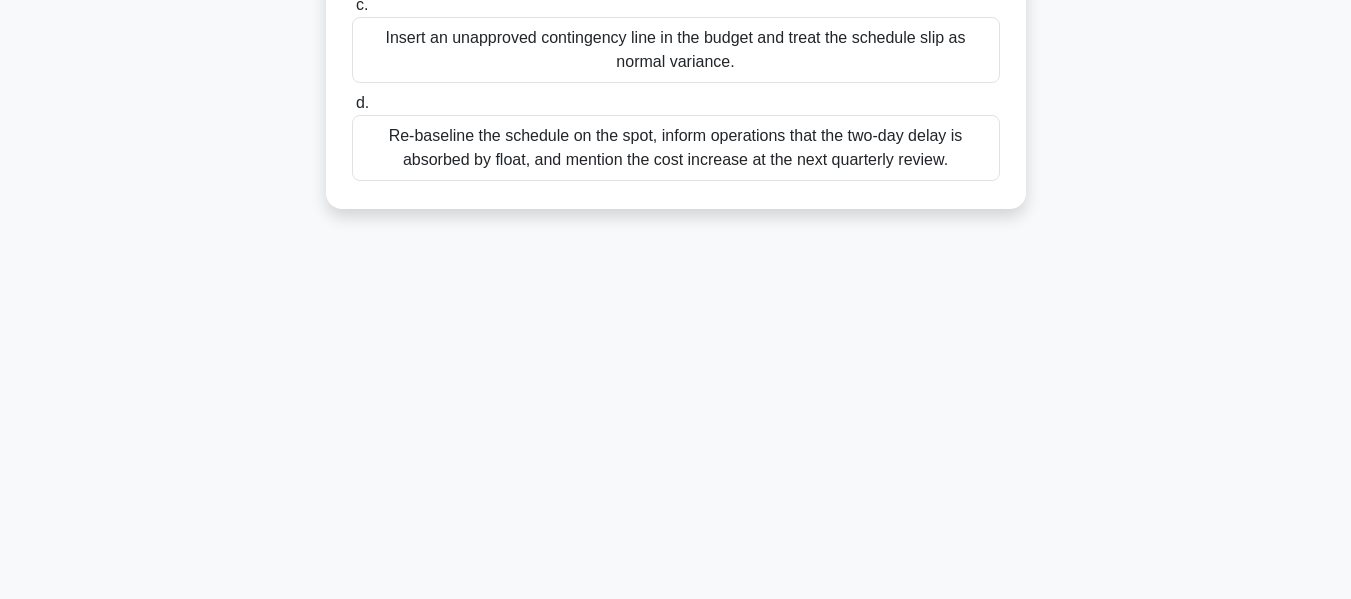 drag, startPoint x: 355, startPoint y: 156, endPoint x: 1010, endPoint y: 196, distance: 656.2202 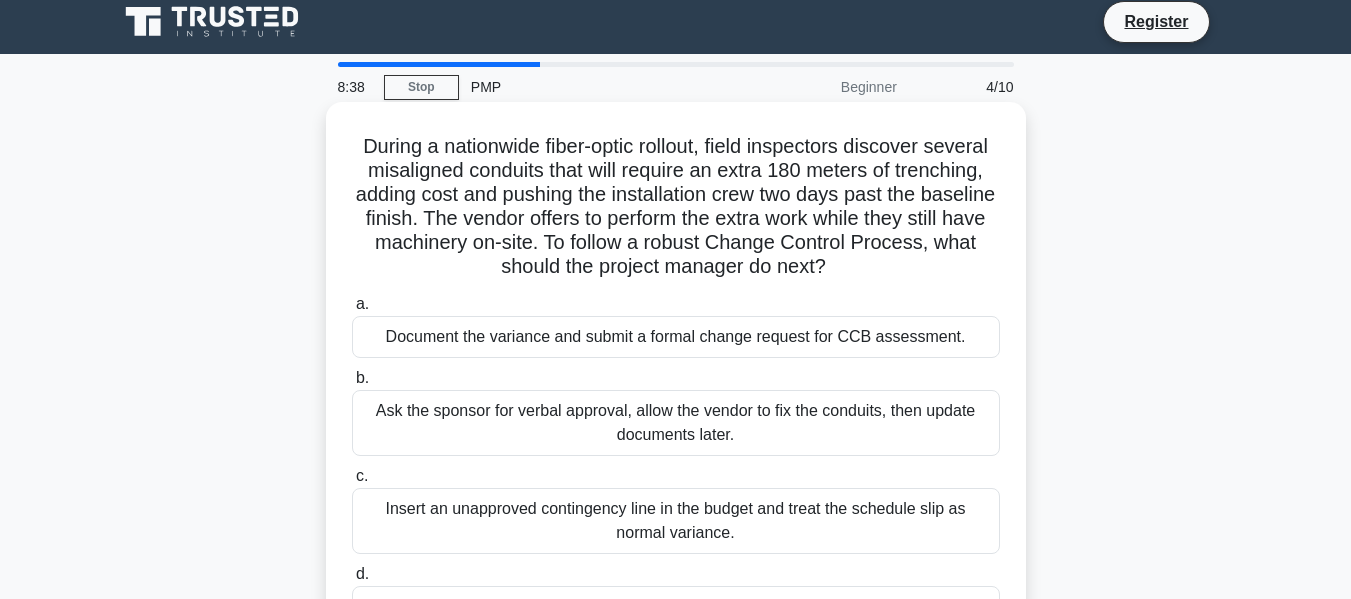 scroll, scrollTop: 0, scrollLeft: 0, axis: both 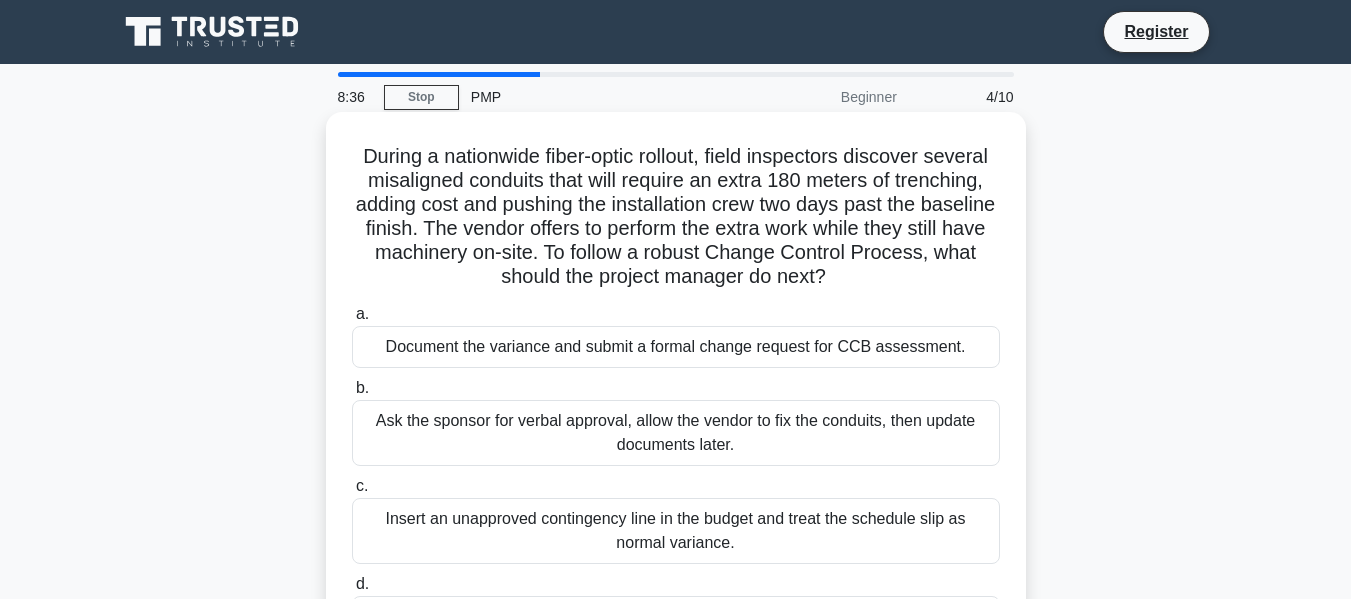 click on "Document the variance and submit a formal change request for CCB assessment." at bounding box center (676, 347) 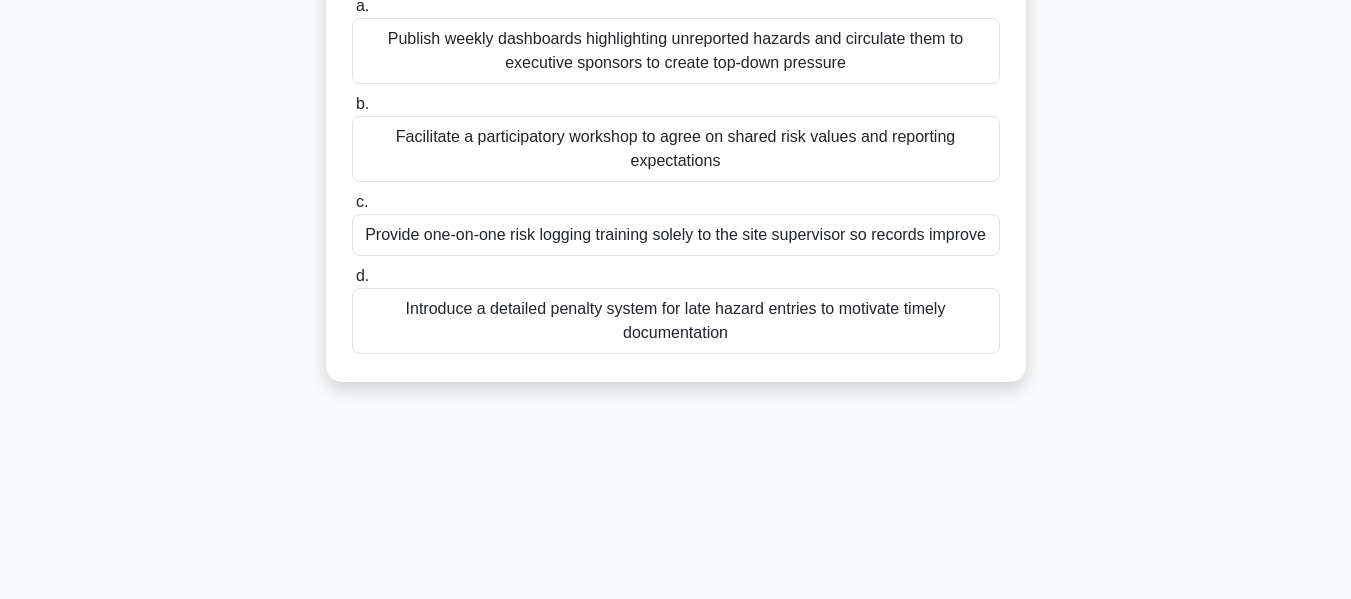scroll, scrollTop: 481, scrollLeft: 0, axis: vertical 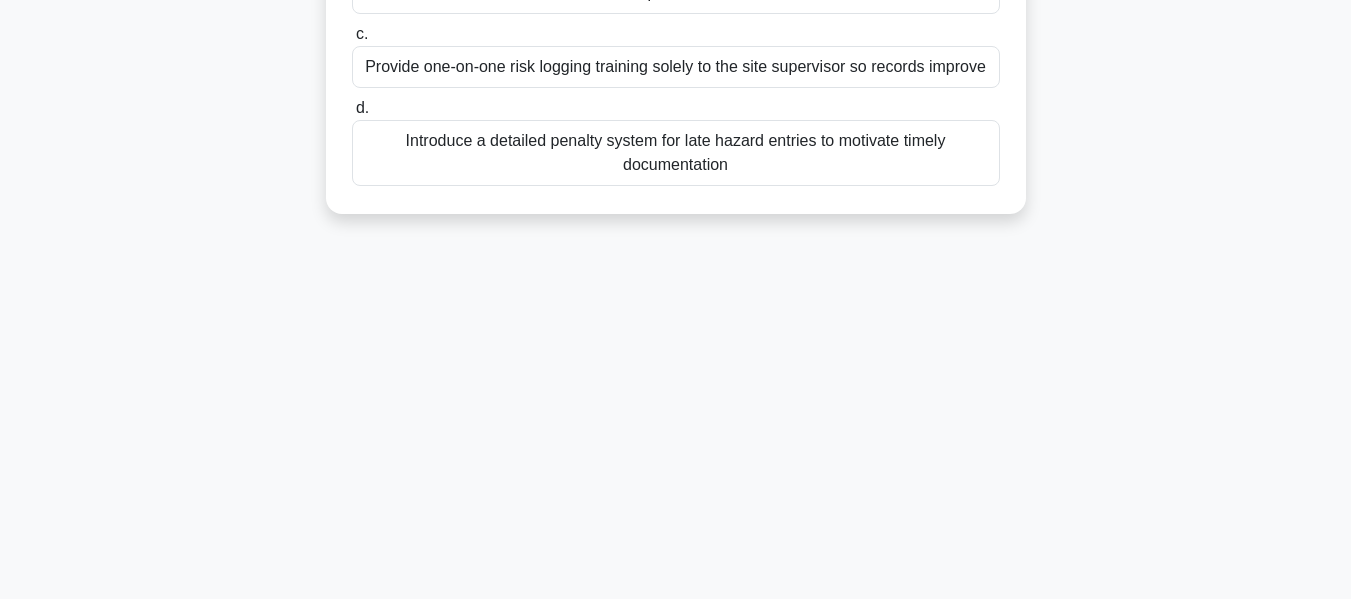 drag, startPoint x: 355, startPoint y: 156, endPoint x: 890, endPoint y: 621, distance: 708.8371 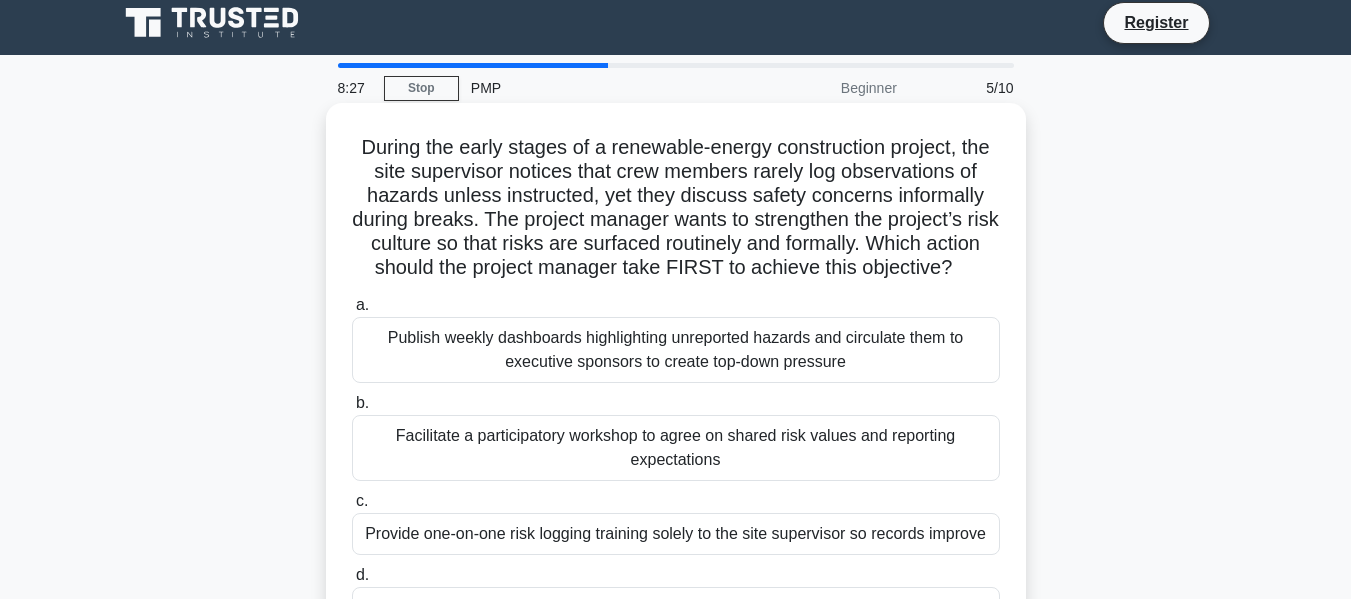 scroll, scrollTop: 0, scrollLeft: 0, axis: both 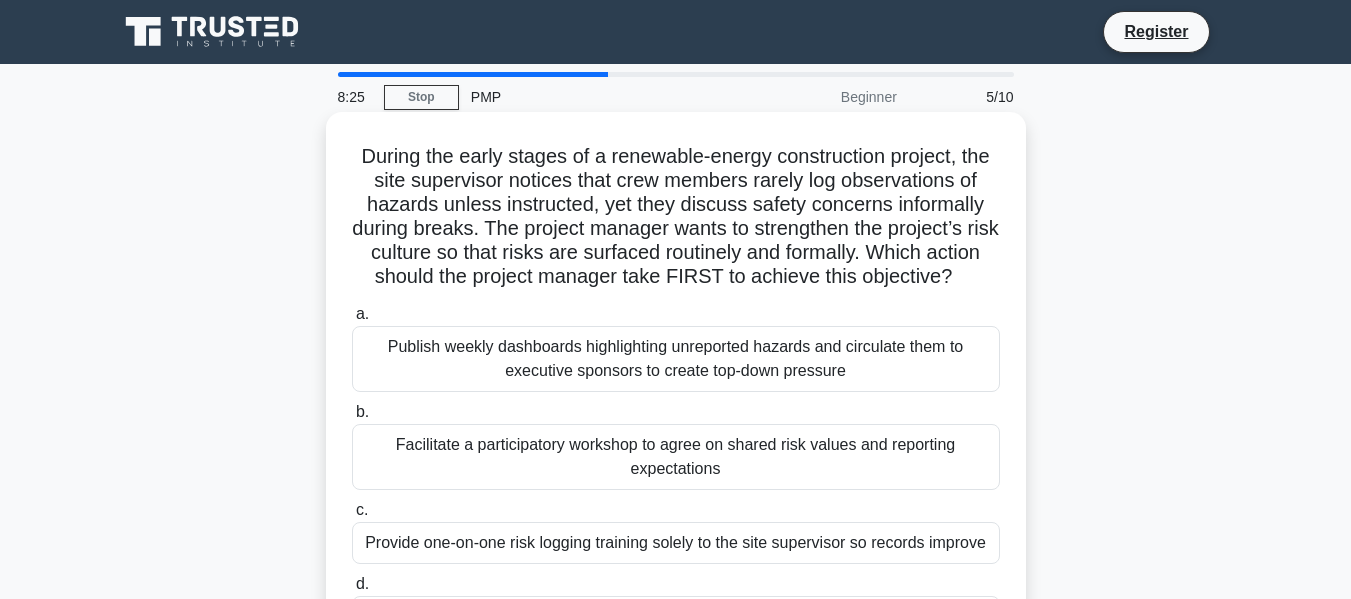 click on "Publish weekly dashboards highlighting unreported hazards and circulate them to executive sponsors to create top-down pressure" at bounding box center (676, 359) 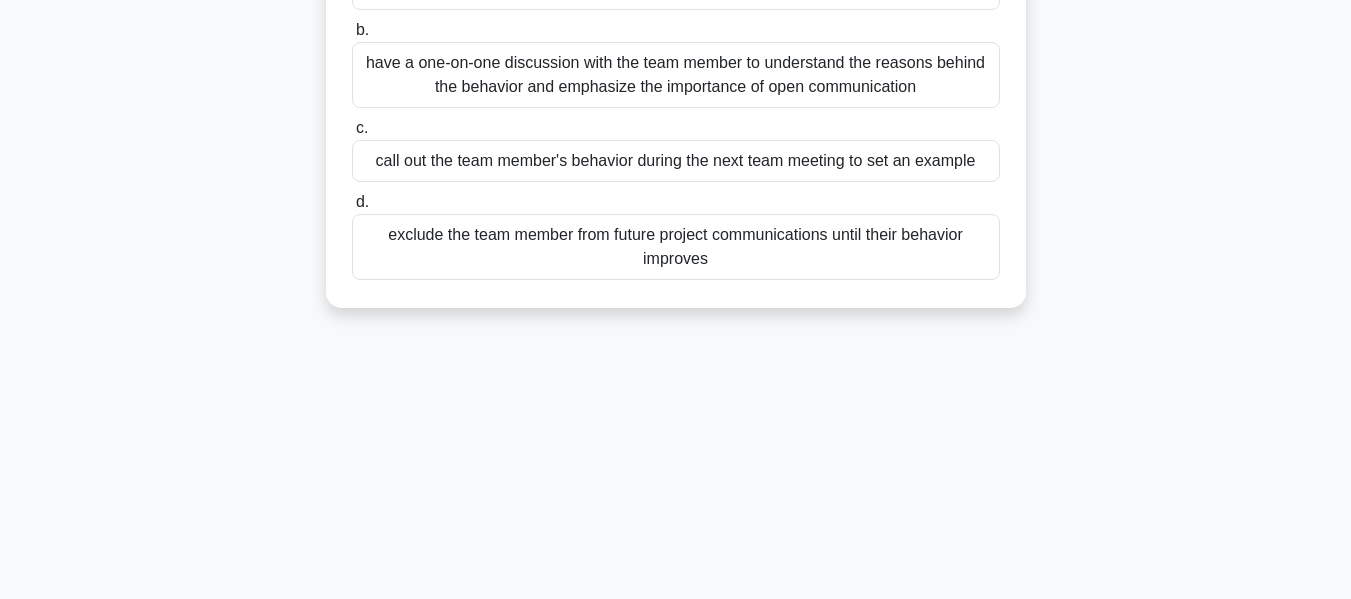scroll, scrollTop: 481, scrollLeft: 0, axis: vertical 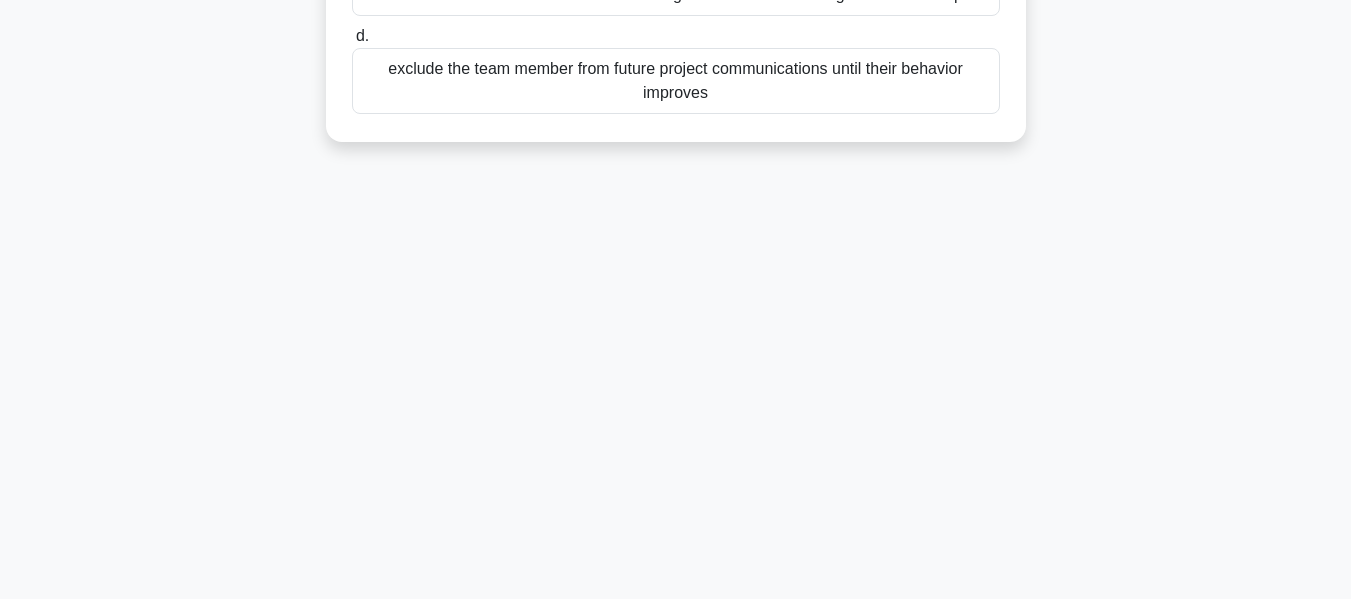 drag, startPoint x: 355, startPoint y: 155, endPoint x: 978, endPoint y: 610, distance: 771.4622 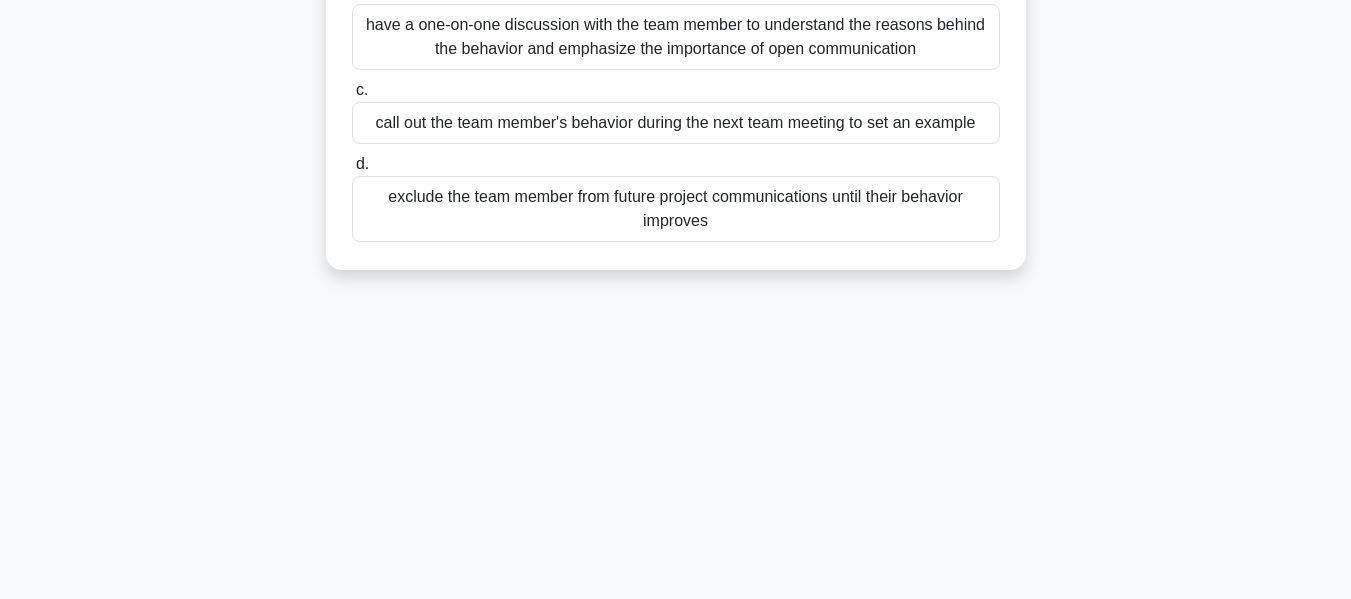 scroll, scrollTop: 0, scrollLeft: 0, axis: both 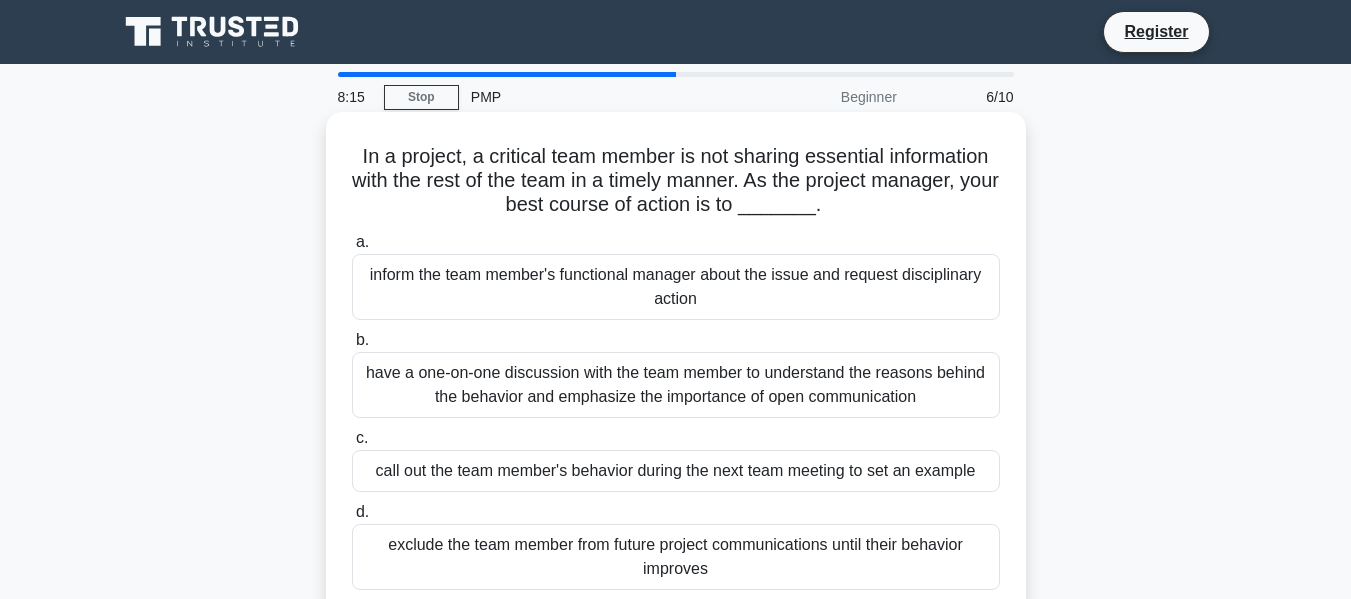 click on "inform the team member's functional manager about the issue and request disciplinary action" at bounding box center [676, 287] 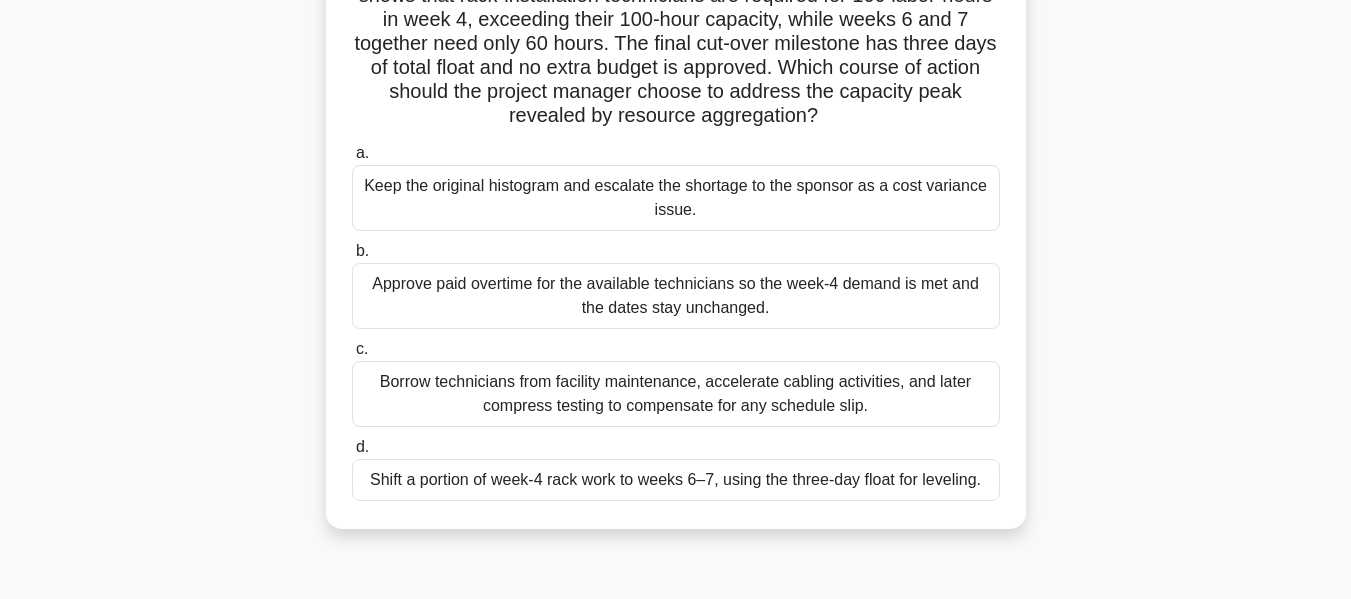 scroll, scrollTop: 481, scrollLeft: 0, axis: vertical 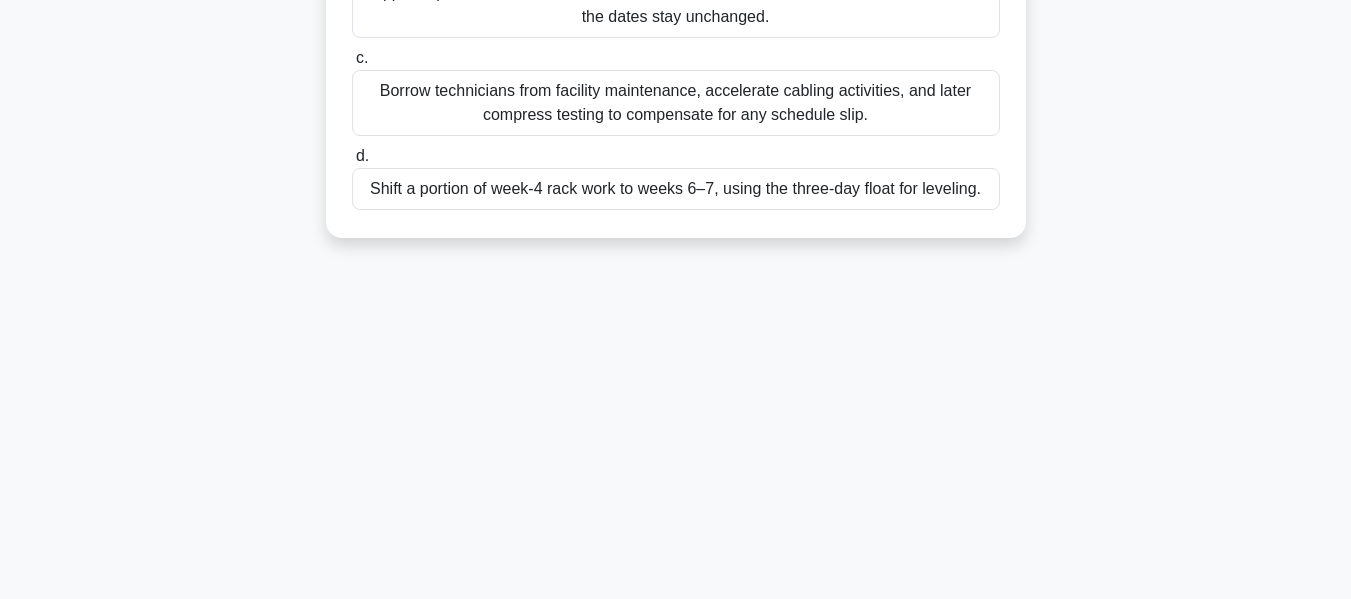 drag, startPoint x: 354, startPoint y: 155, endPoint x: 987, endPoint y: 638, distance: 796.22736 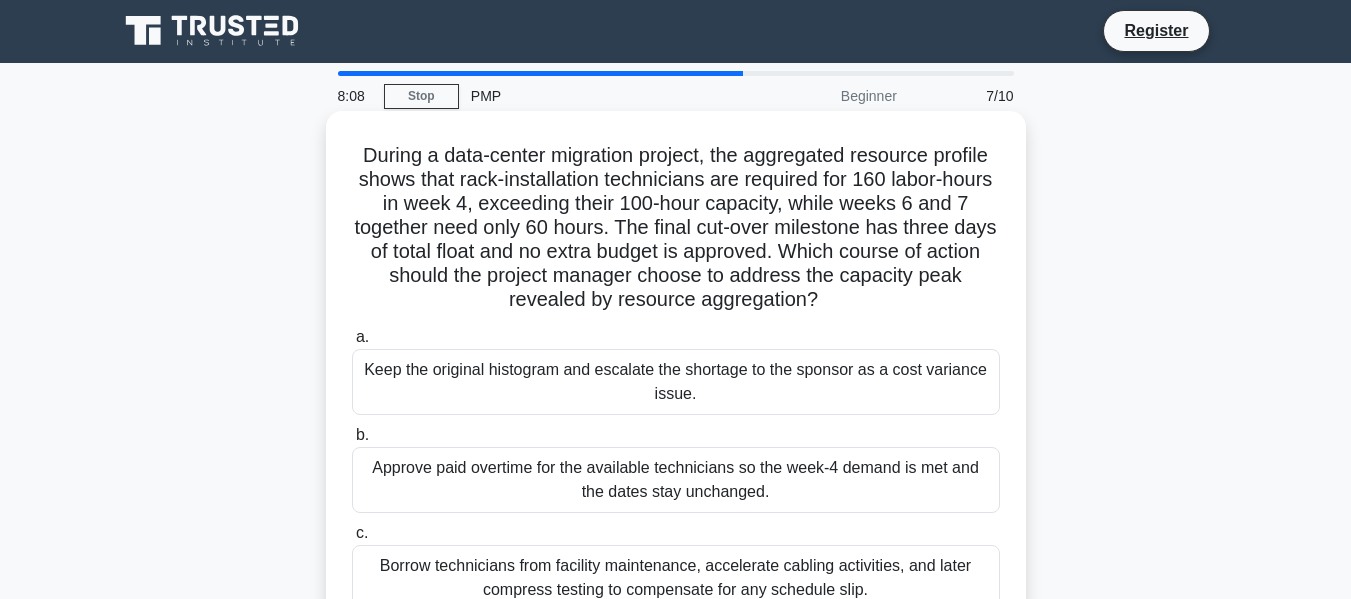 scroll, scrollTop: 0, scrollLeft: 0, axis: both 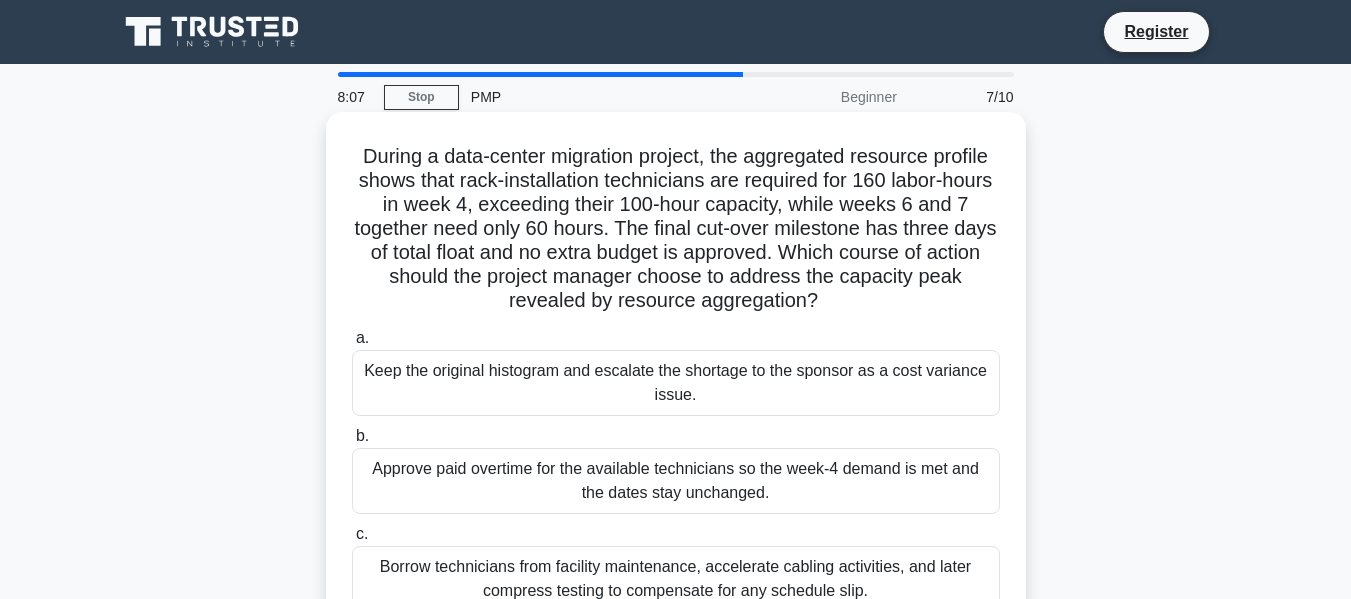 click on "Keep the original histogram and escalate the shortage to the sponsor as a cost variance issue." at bounding box center (676, 383) 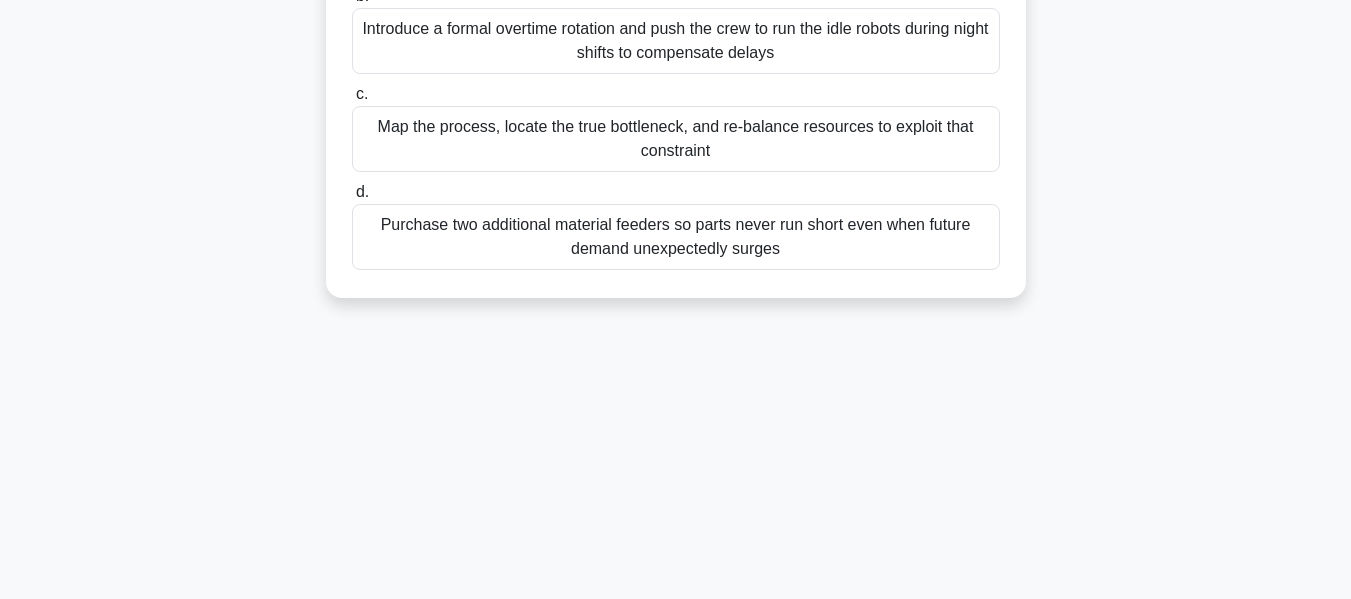 scroll, scrollTop: 481, scrollLeft: 0, axis: vertical 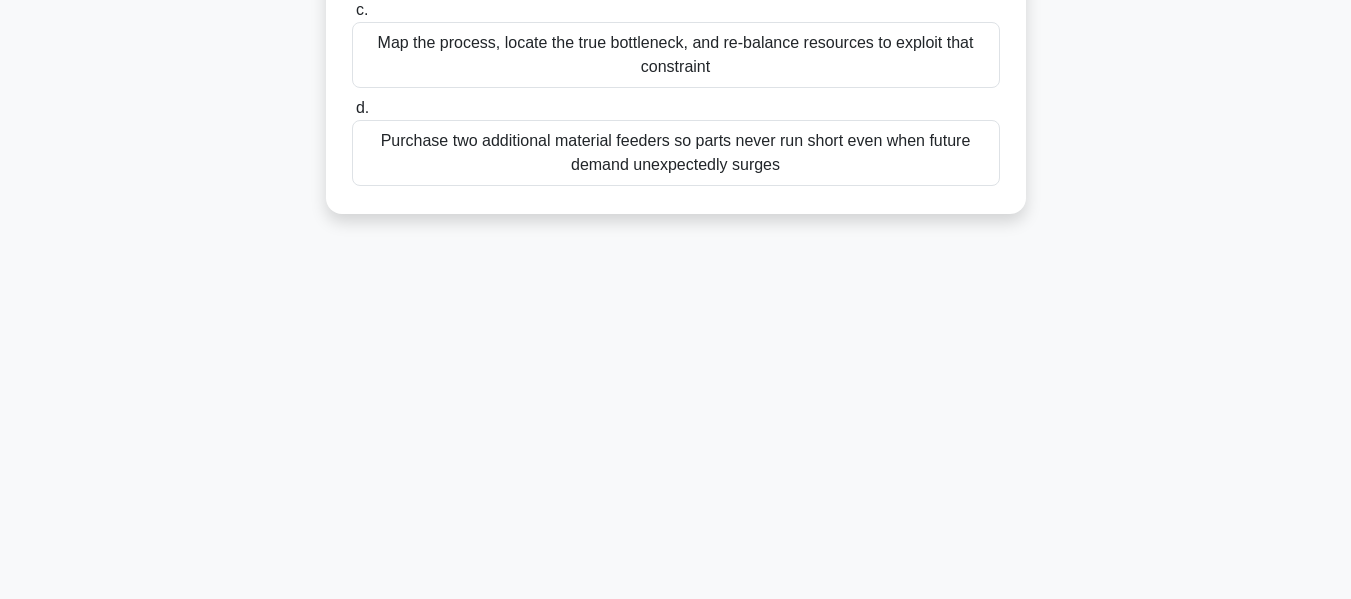 drag, startPoint x: 358, startPoint y: 152, endPoint x: 1078, endPoint y: 636, distance: 867.5575 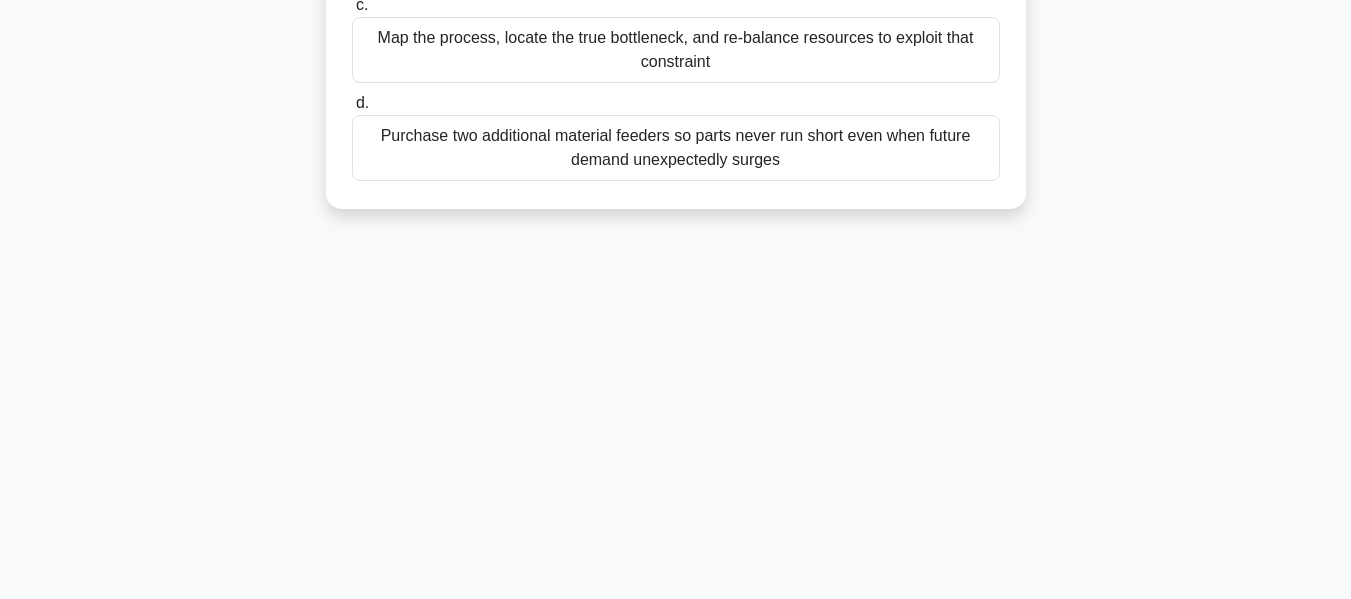 scroll, scrollTop: 0, scrollLeft: 0, axis: both 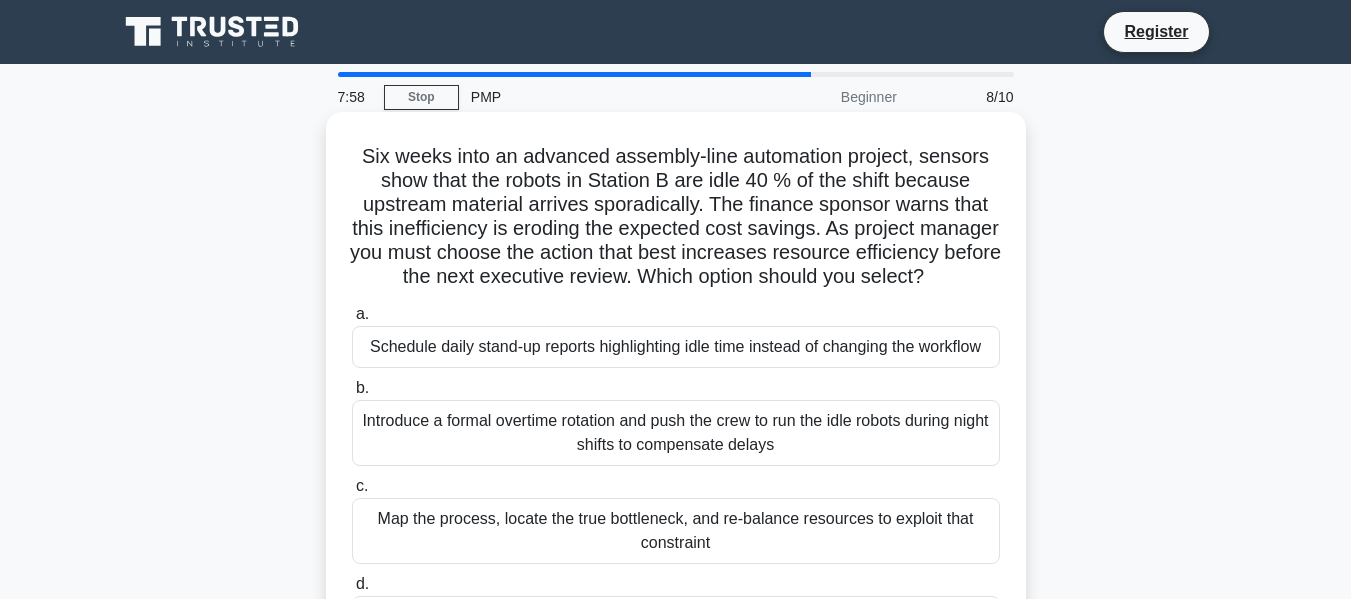click on "Introduce a formal overtime rotation and push the crew to run the idle robots during night shifts to compensate delays" at bounding box center [676, 433] 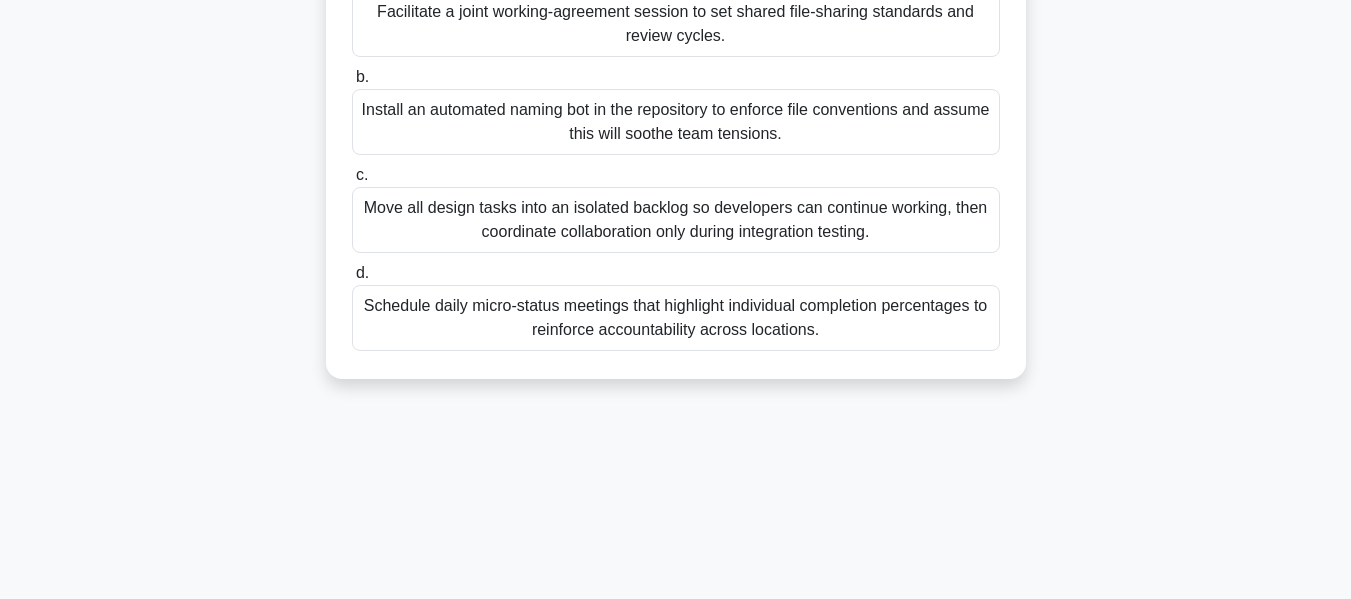 scroll, scrollTop: 481, scrollLeft: 0, axis: vertical 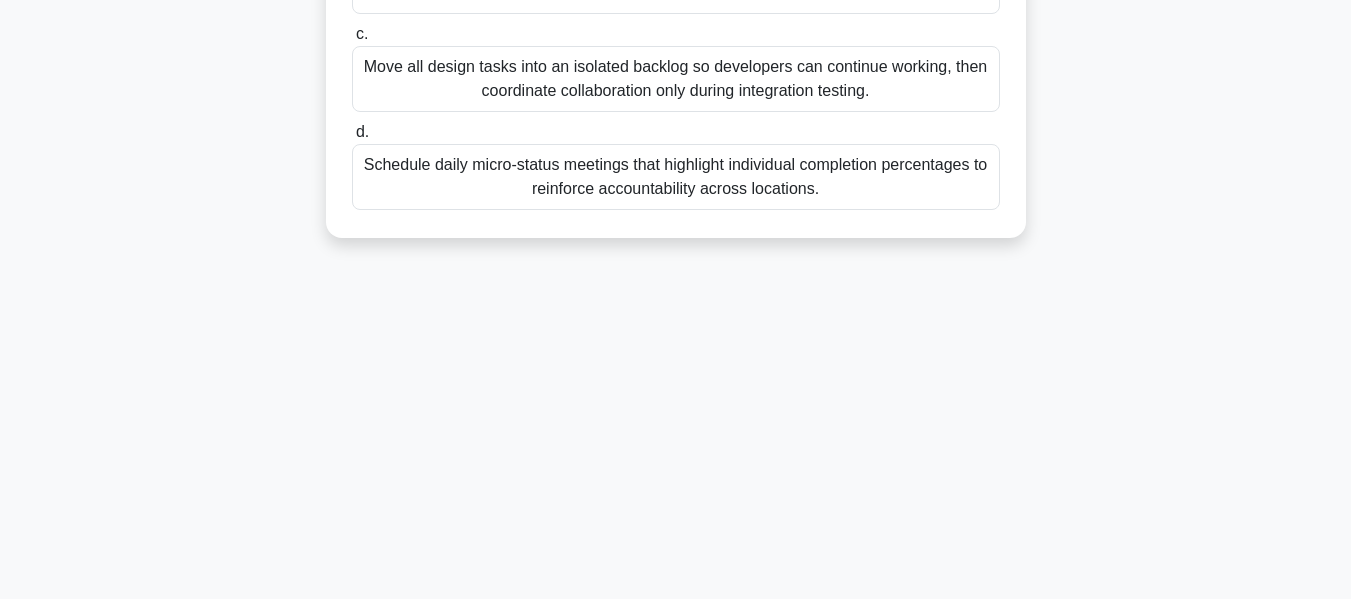 drag, startPoint x: 364, startPoint y: 157, endPoint x: 980, endPoint y: 643, distance: 784.63495 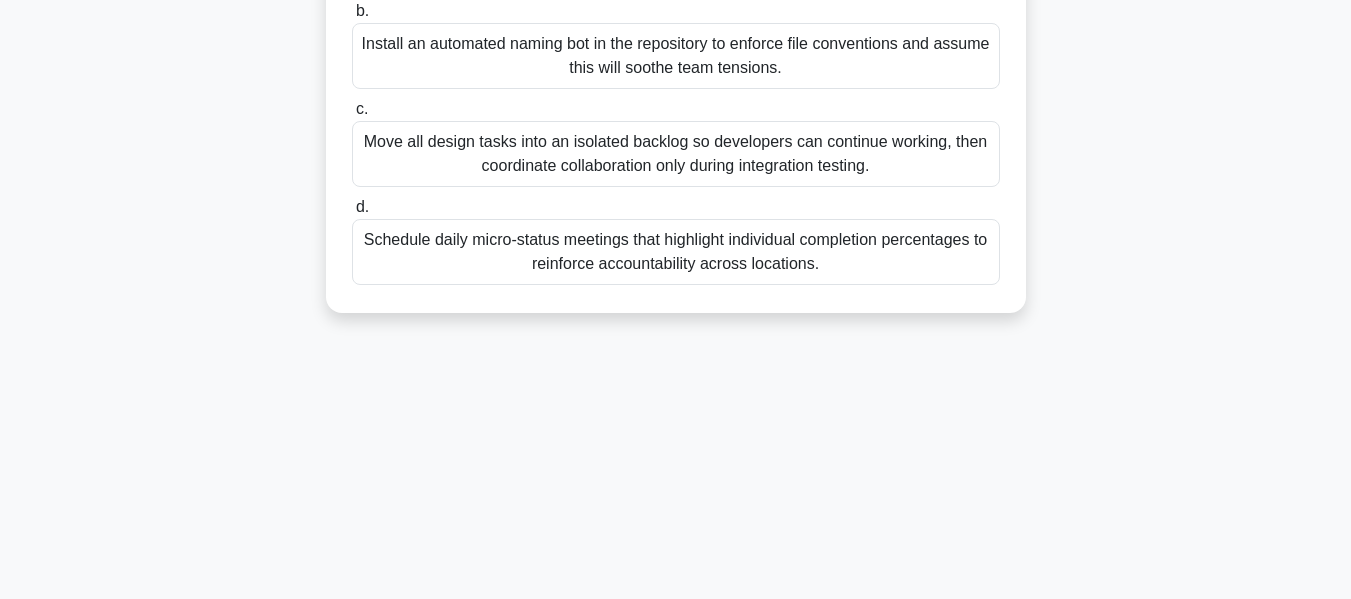 scroll, scrollTop: 0, scrollLeft: 0, axis: both 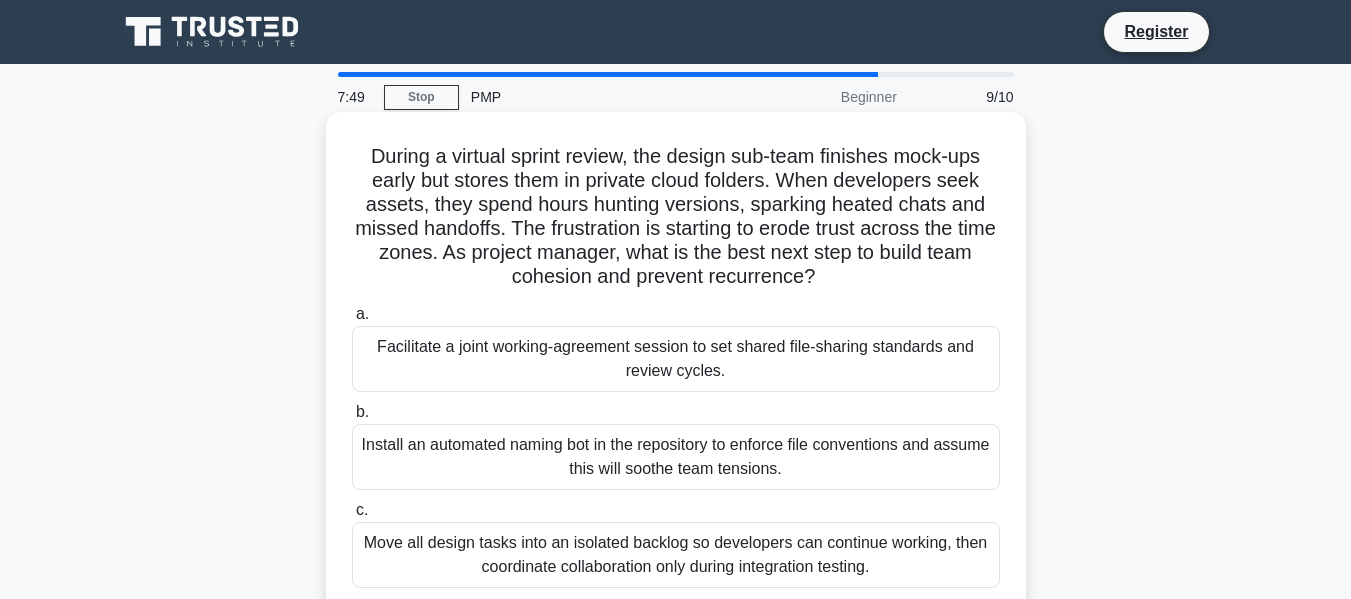 click on "Move all design tasks into an isolated backlog so developers can continue working, then coordinate collaboration only during integration testing." at bounding box center (676, 555) 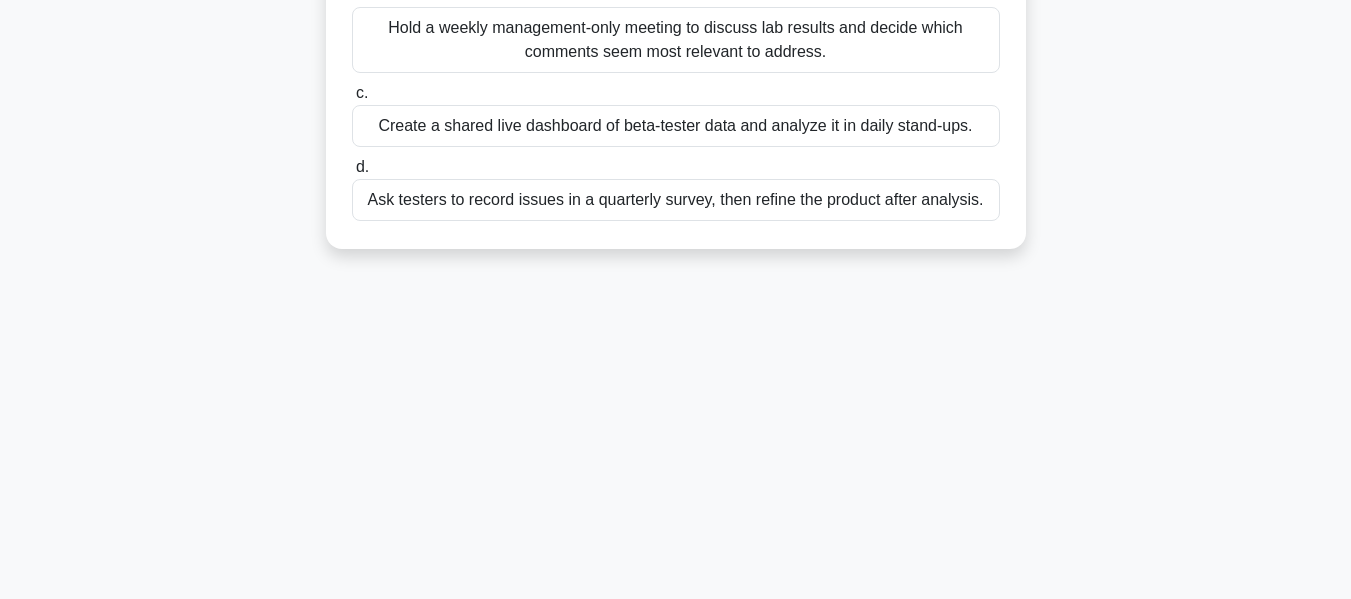 scroll, scrollTop: 481, scrollLeft: 0, axis: vertical 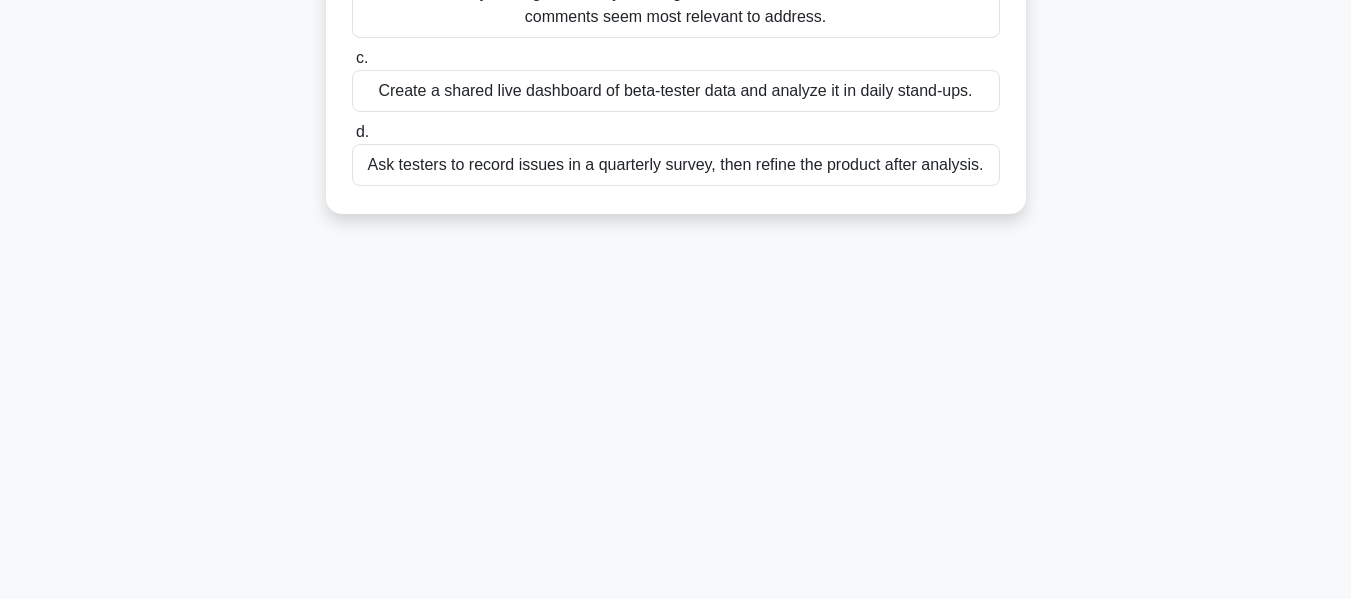 drag, startPoint x: 380, startPoint y: 149, endPoint x: 973, endPoint y: 646, distance: 773.7299 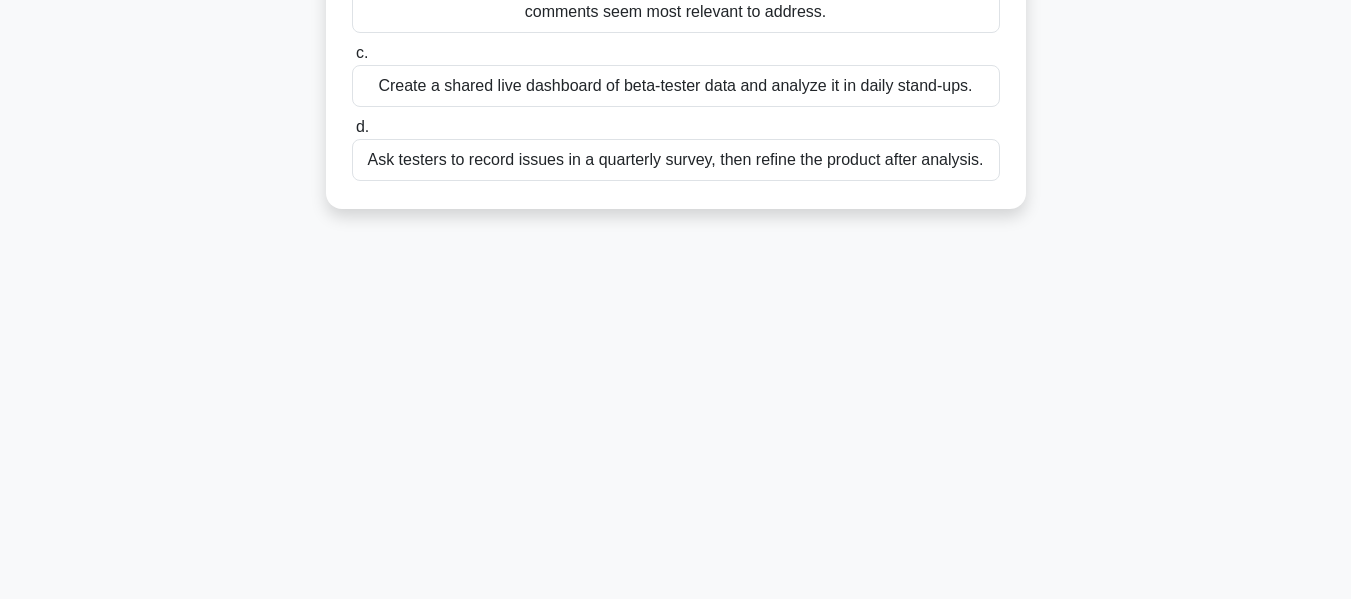 copy on "Beta users of the new smart-thermostat project report fluctuating temperature readings that the engineering team cannot replicate in the laboratory. Currently, the project reviews field feedback only during a monthly status call, leaving two weeks between data collection and action. Cost overruns loom if the defect escapes pilot release. What should the project manager implement first to tighten the feedback loop and increase the chance of catching issues early?
.spinner_0XTQ{transform-origin:center;animation:spinner_y6GP .75s linear infinite}@keyframes spinner_y6GP{100%{transform:rotate(360deg)}}
a.
Delay further development and conduct a full technical audit only after the beta phase concludes.
b.
Hold a weekly management-only meeting to discuss lab results and decide which comments seem most relevant to address.
..." 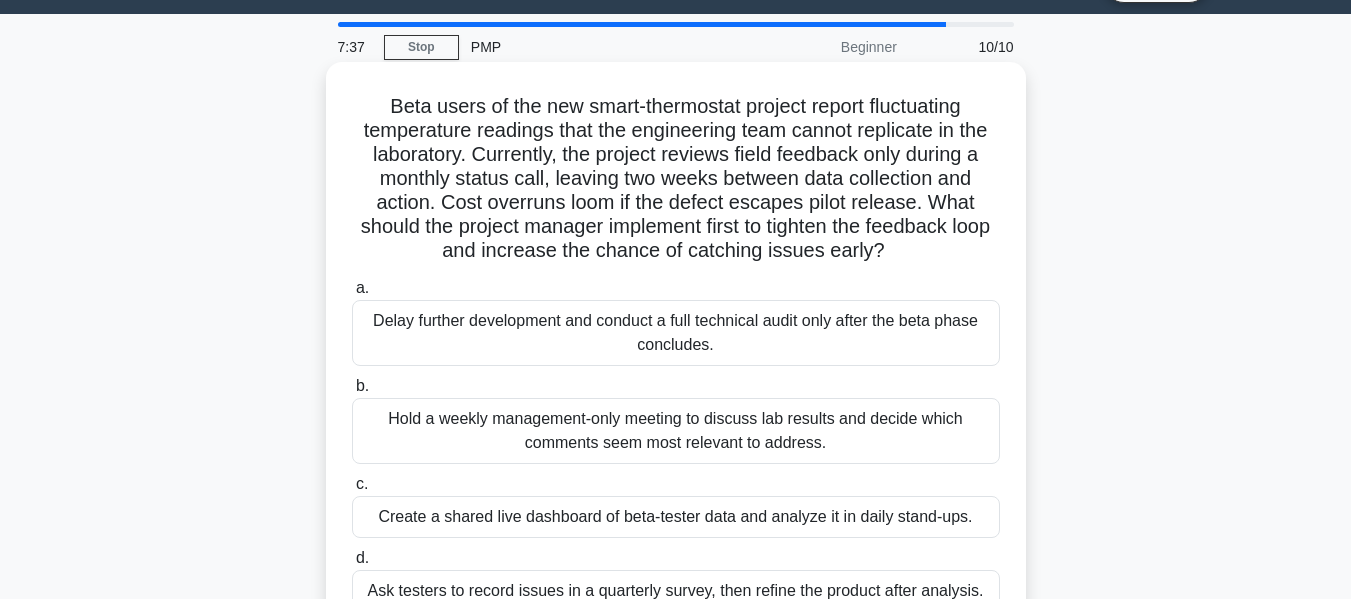 scroll, scrollTop: 0, scrollLeft: 0, axis: both 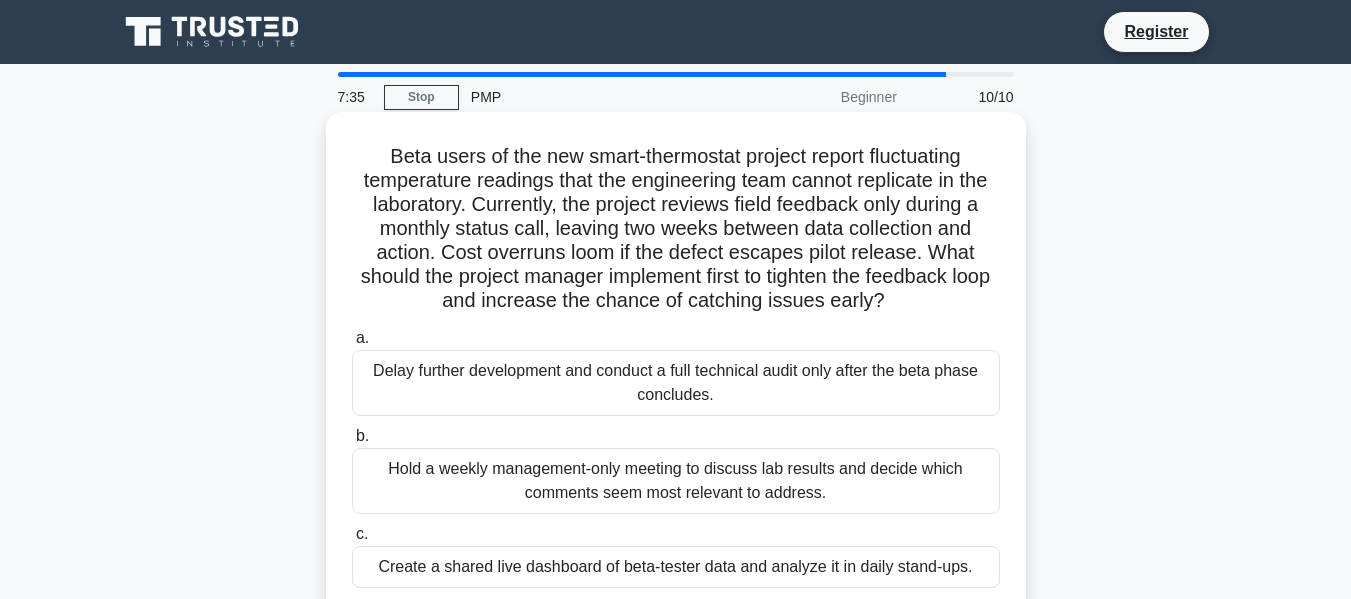 click on "Hold a weekly management-only meeting to discuss lab results and decide which comments seem most relevant to address." at bounding box center (676, 481) 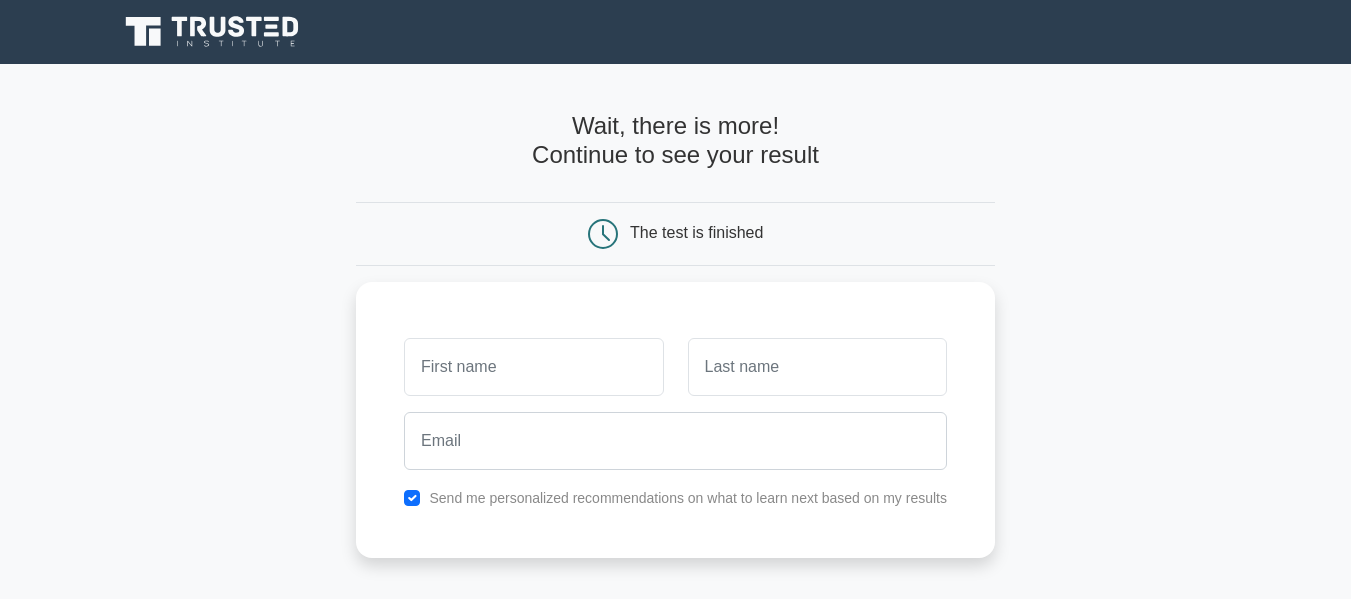 scroll, scrollTop: 0, scrollLeft: 0, axis: both 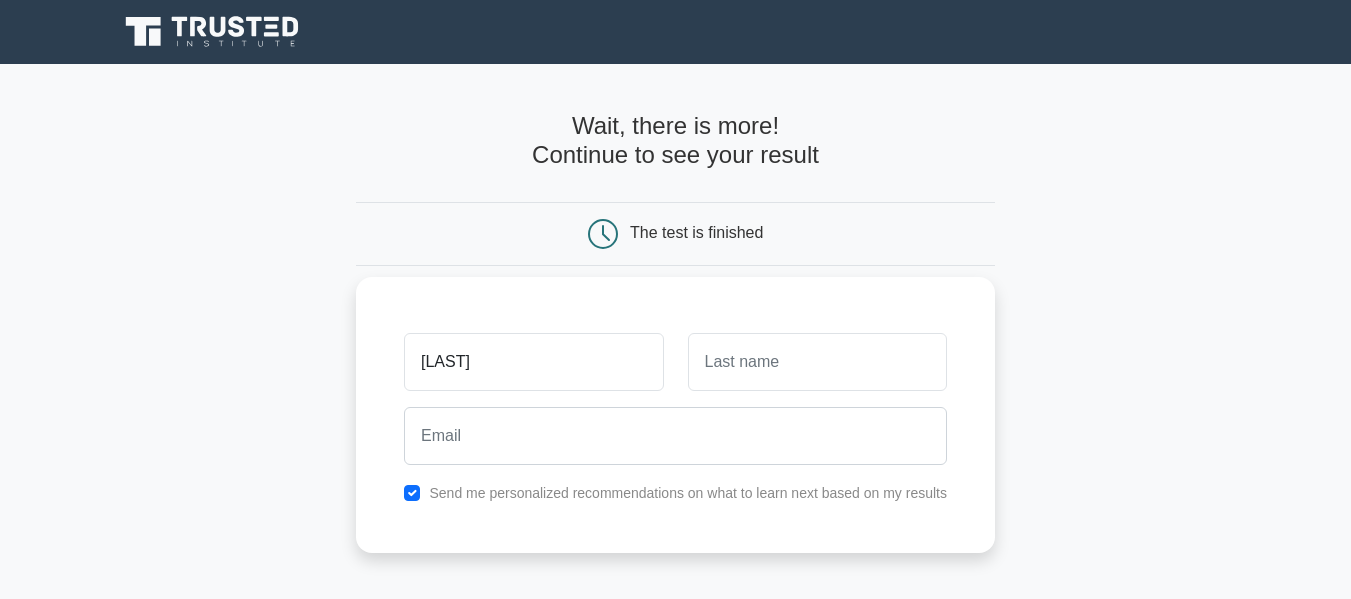 type on "derick" 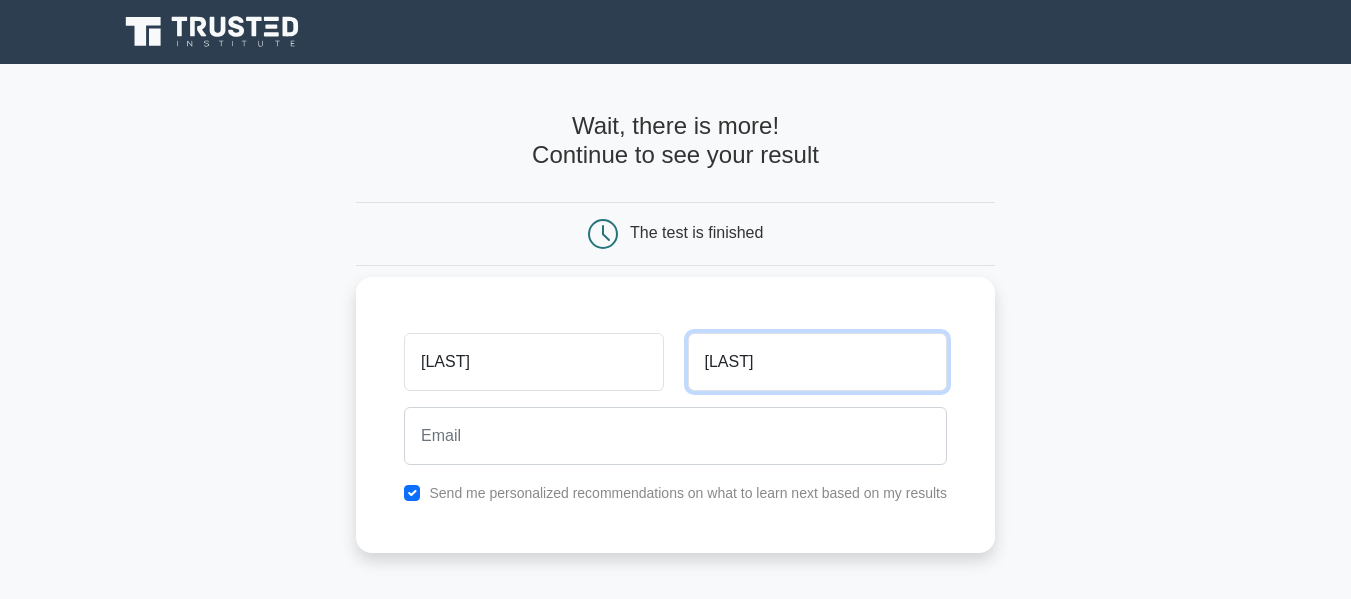 type on "fernandes" 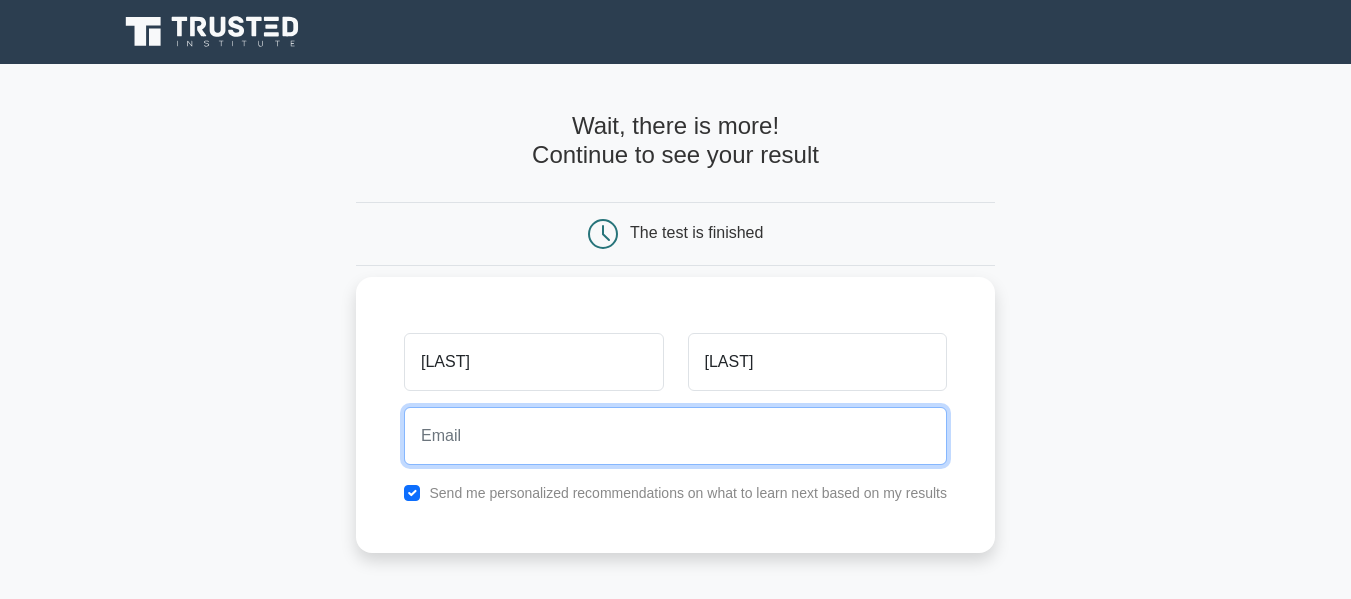 click at bounding box center (675, 436) 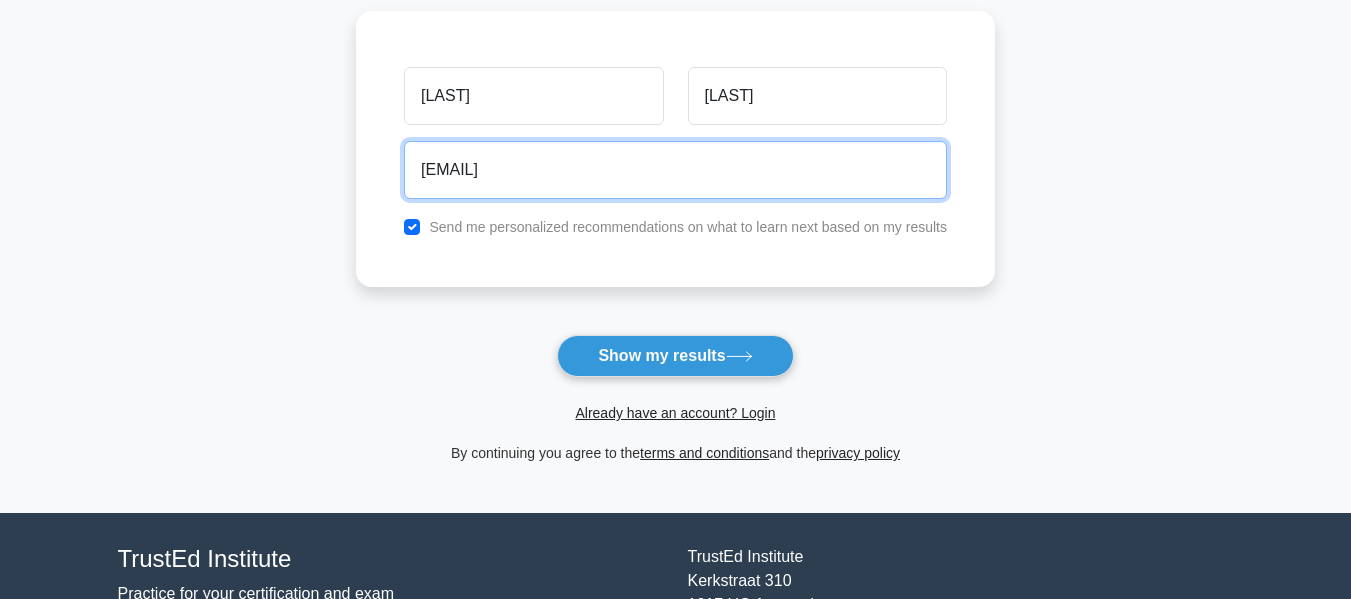 scroll, scrollTop: 300, scrollLeft: 0, axis: vertical 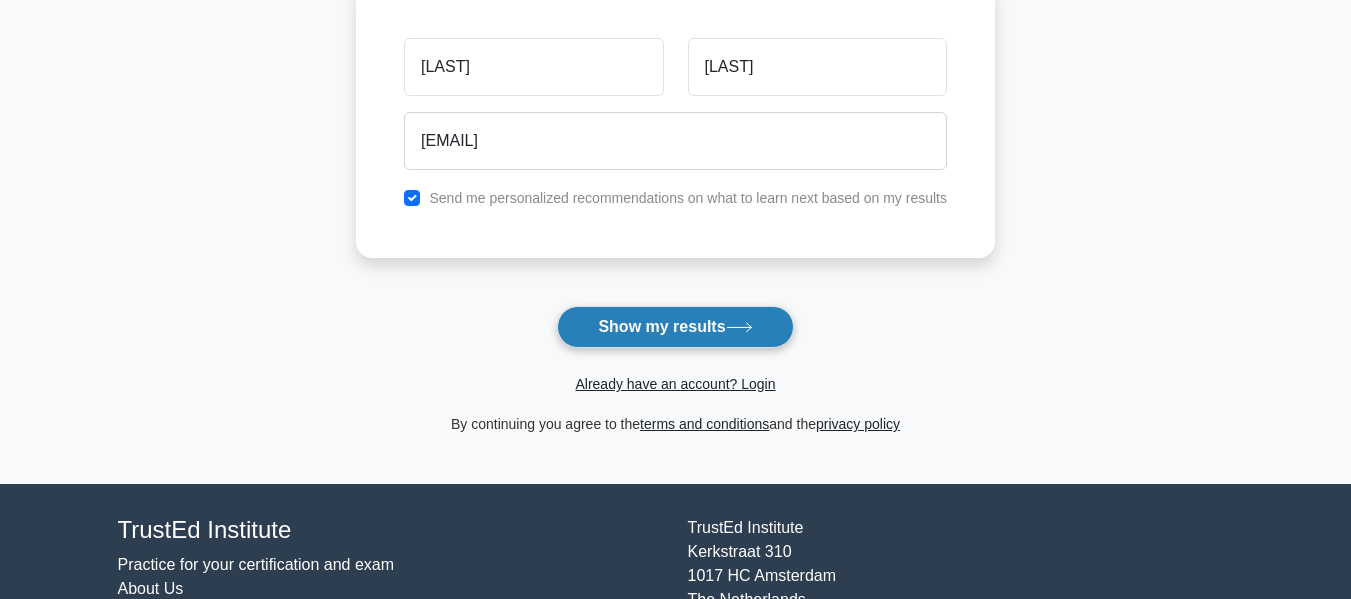click on "Show my results" at bounding box center [675, 327] 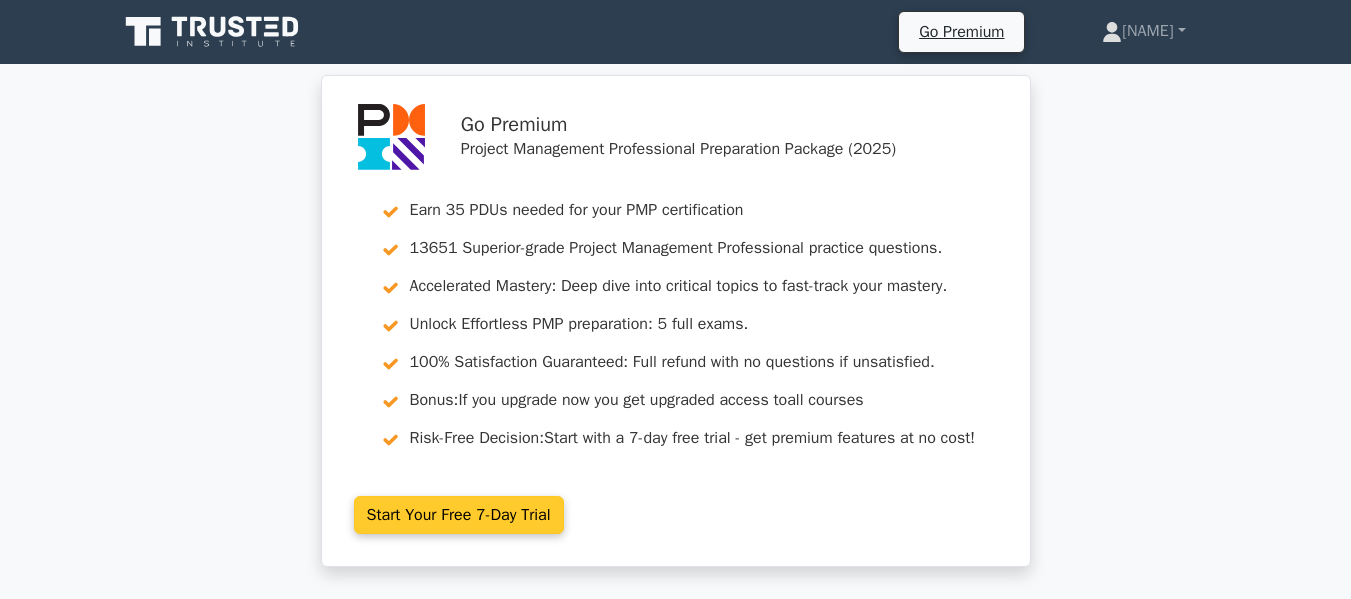 scroll, scrollTop: 0, scrollLeft: 0, axis: both 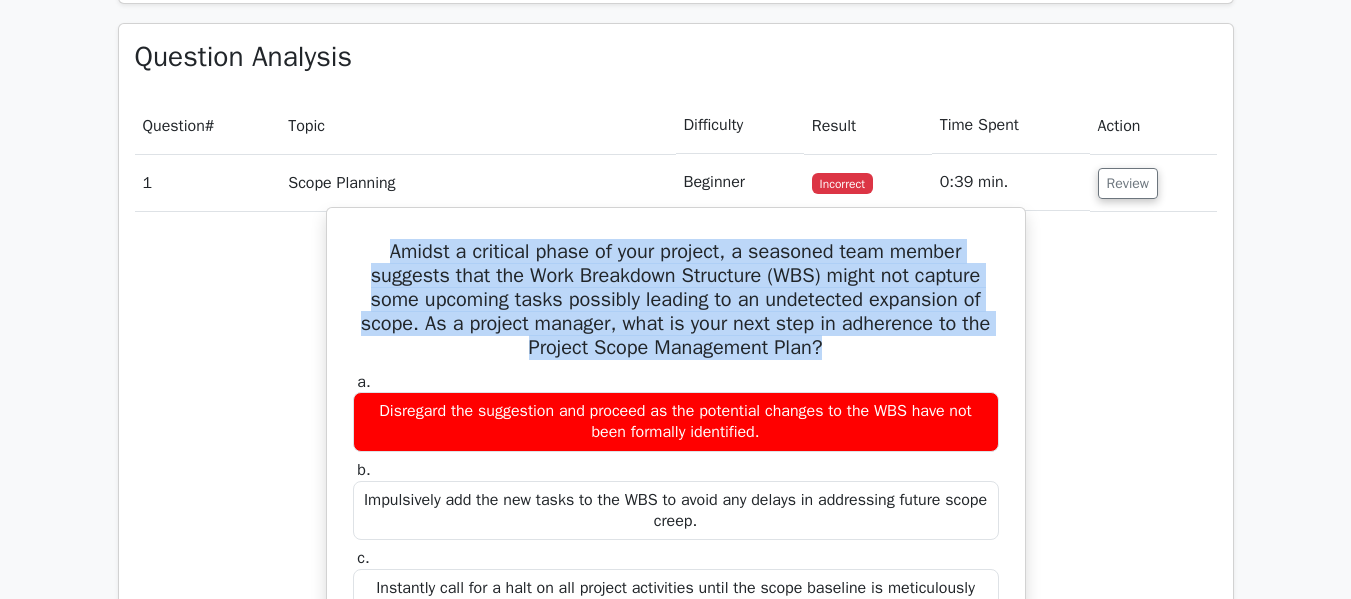 drag, startPoint x: 383, startPoint y: 252, endPoint x: 1019, endPoint y: 349, distance: 643.3545 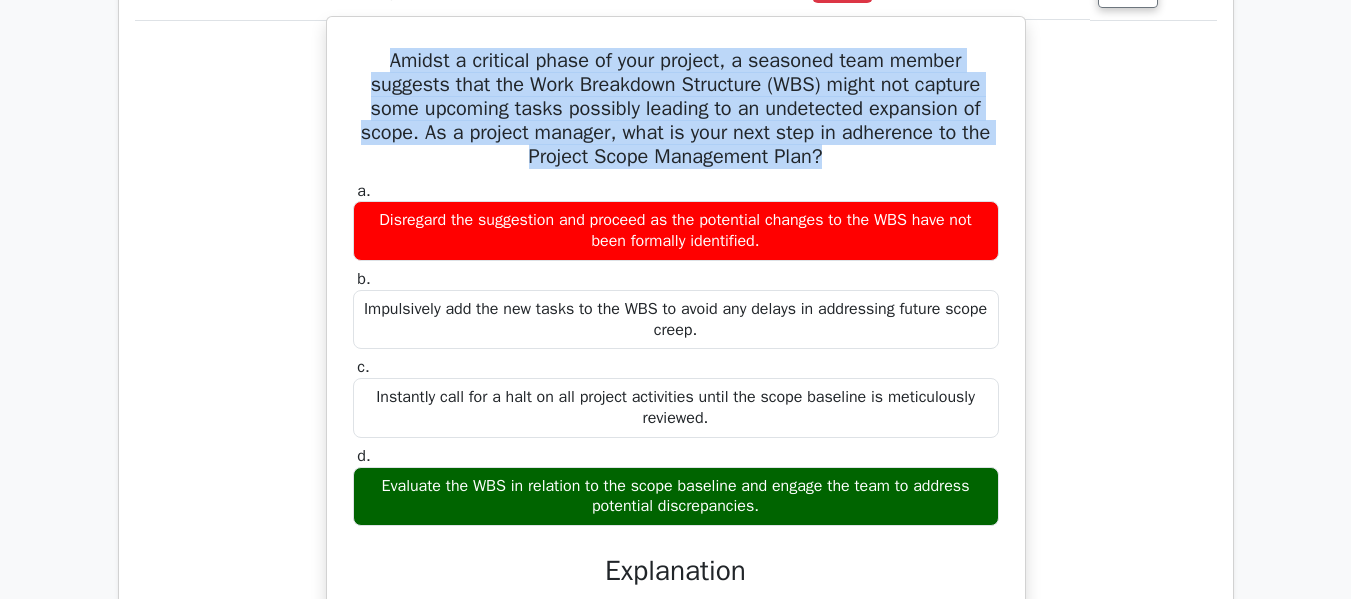 scroll, scrollTop: 2200, scrollLeft: 0, axis: vertical 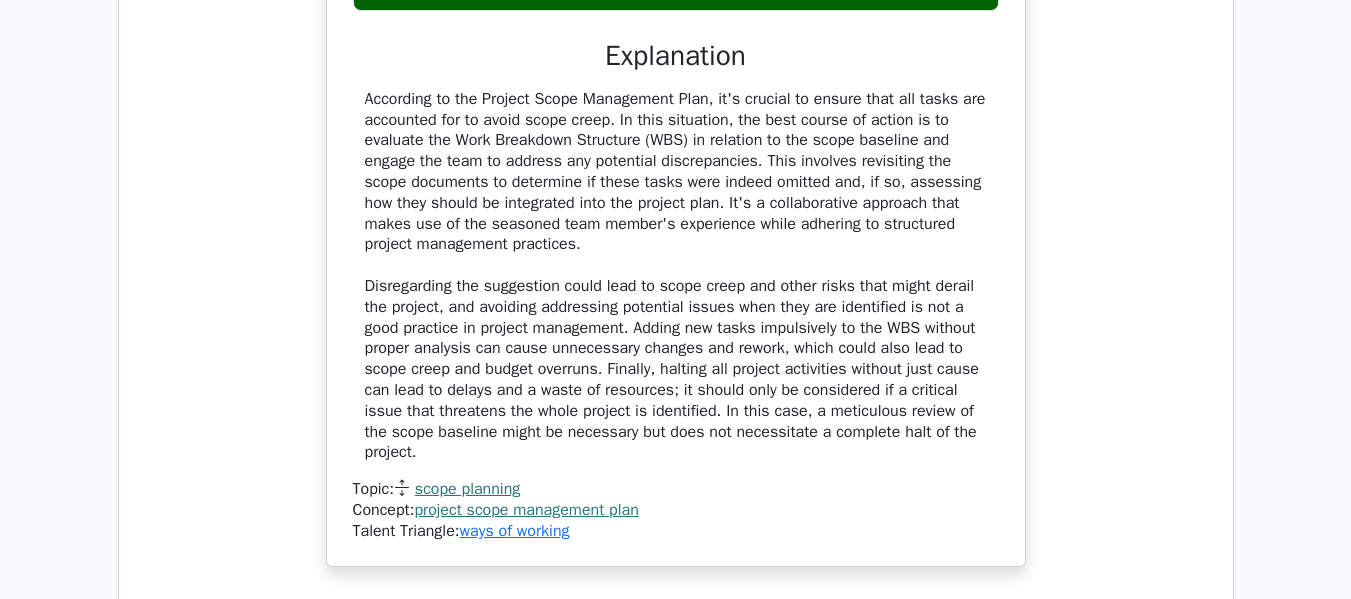 drag, startPoint x: 372, startPoint y: 165, endPoint x: 609, endPoint y: 455, distance: 374.52502 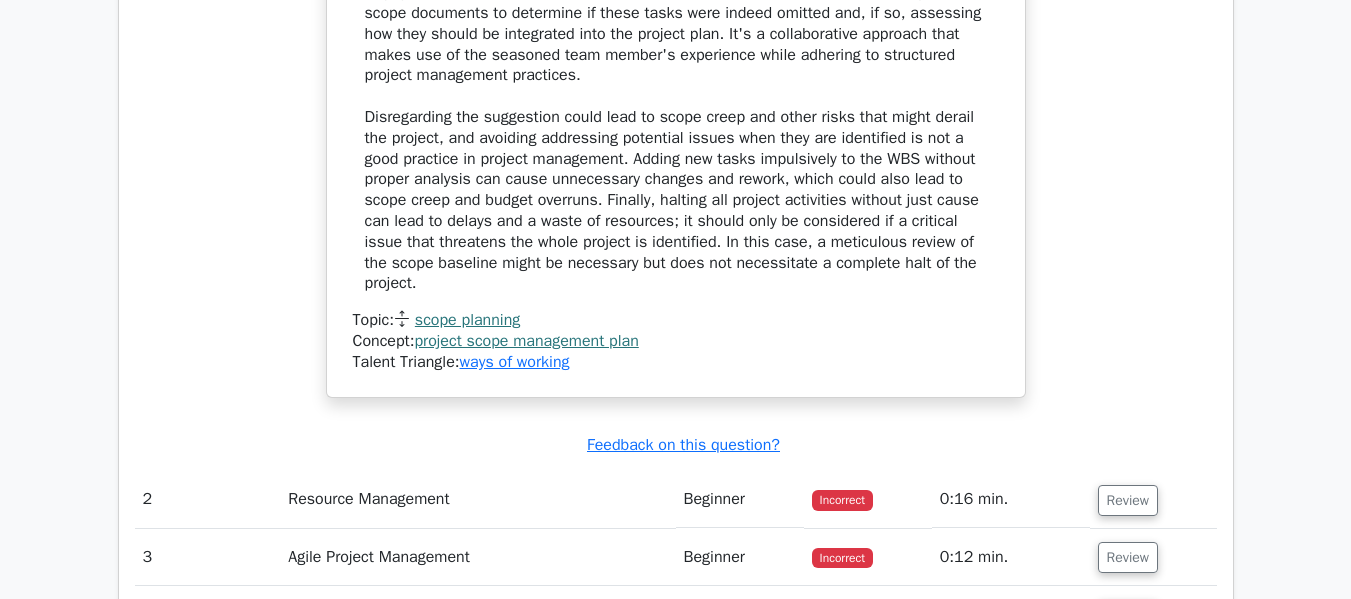 scroll, scrollTop: 2906, scrollLeft: 0, axis: vertical 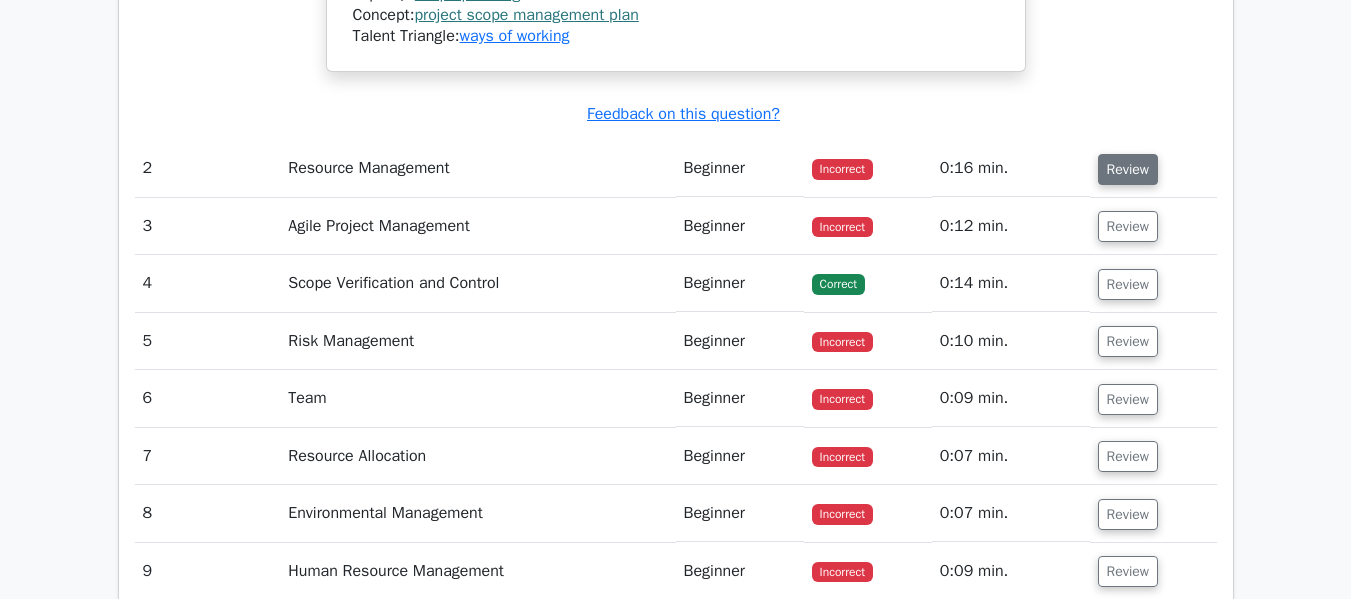 click on "Review" at bounding box center [1128, 169] 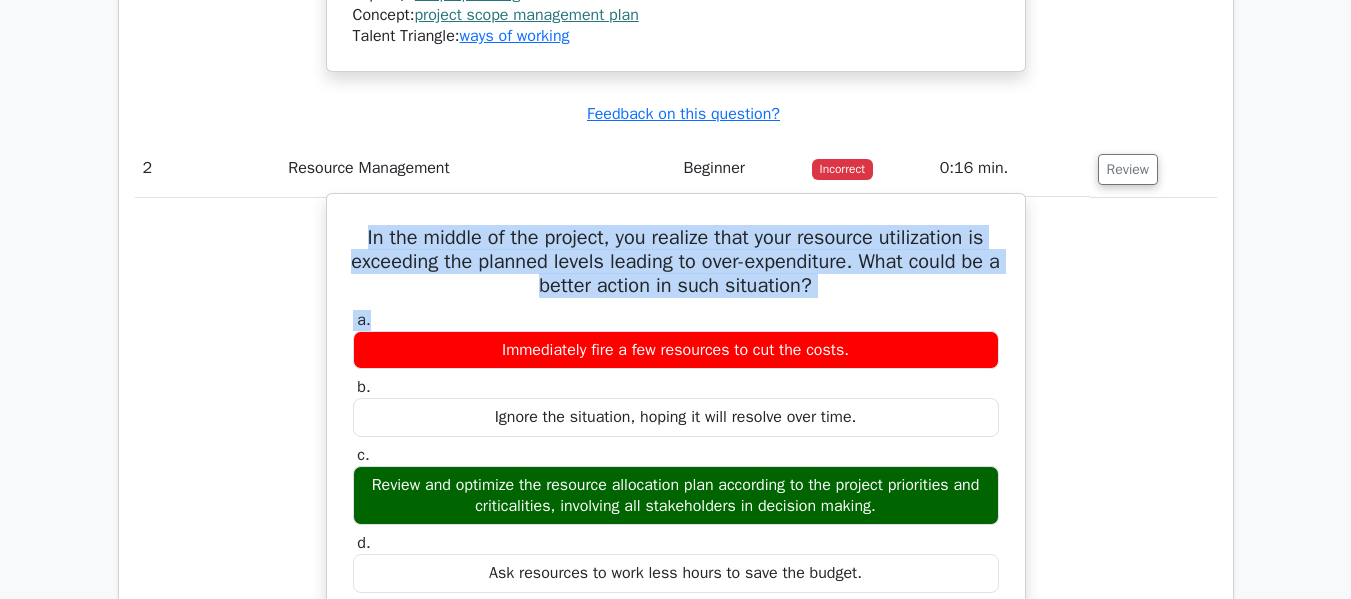 drag, startPoint x: 354, startPoint y: 236, endPoint x: 960, endPoint y: 309, distance: 610.38104 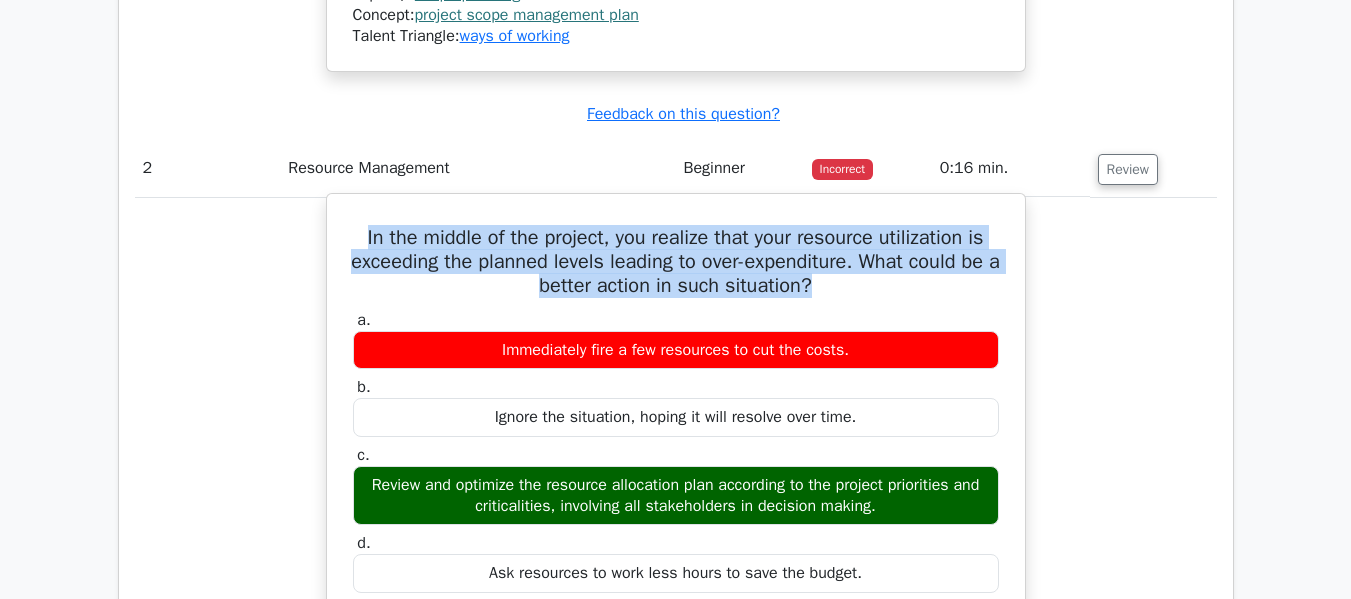 copy on "In the middle of the project, you realize that your resource utilization is exceeding the planned levels leading to over-expenditure. What could be a better action in such situation?" 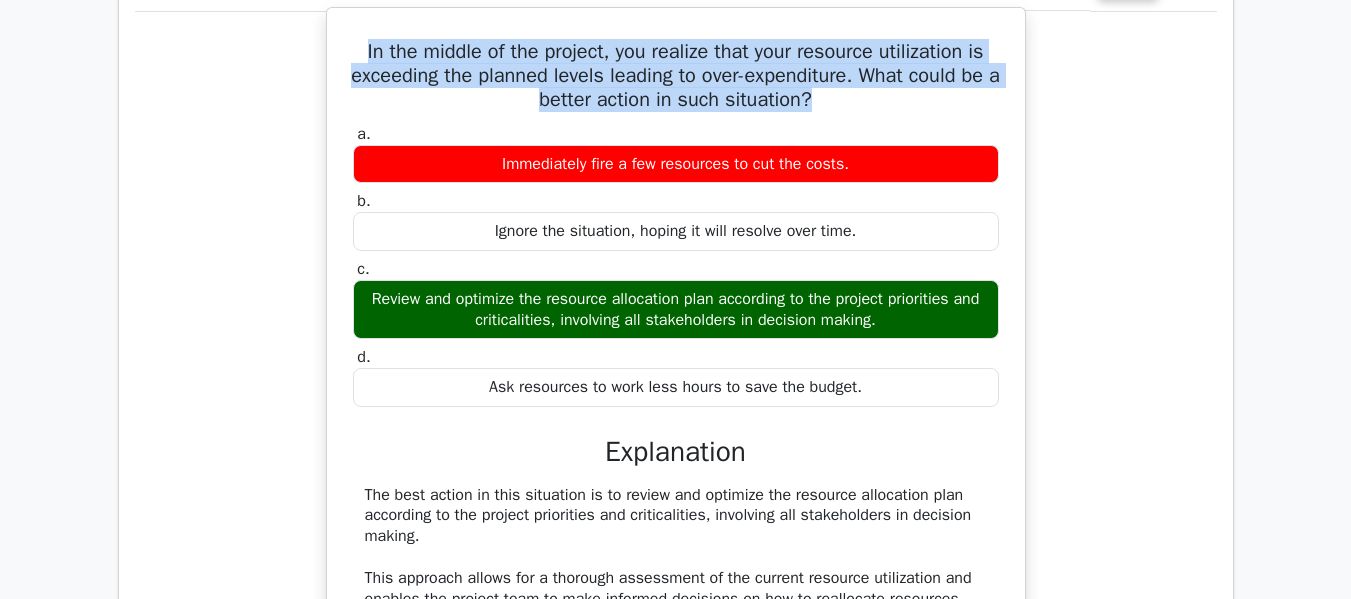 scroll, scrollTop: 3206, scrollLeft: 0, axis: vertical 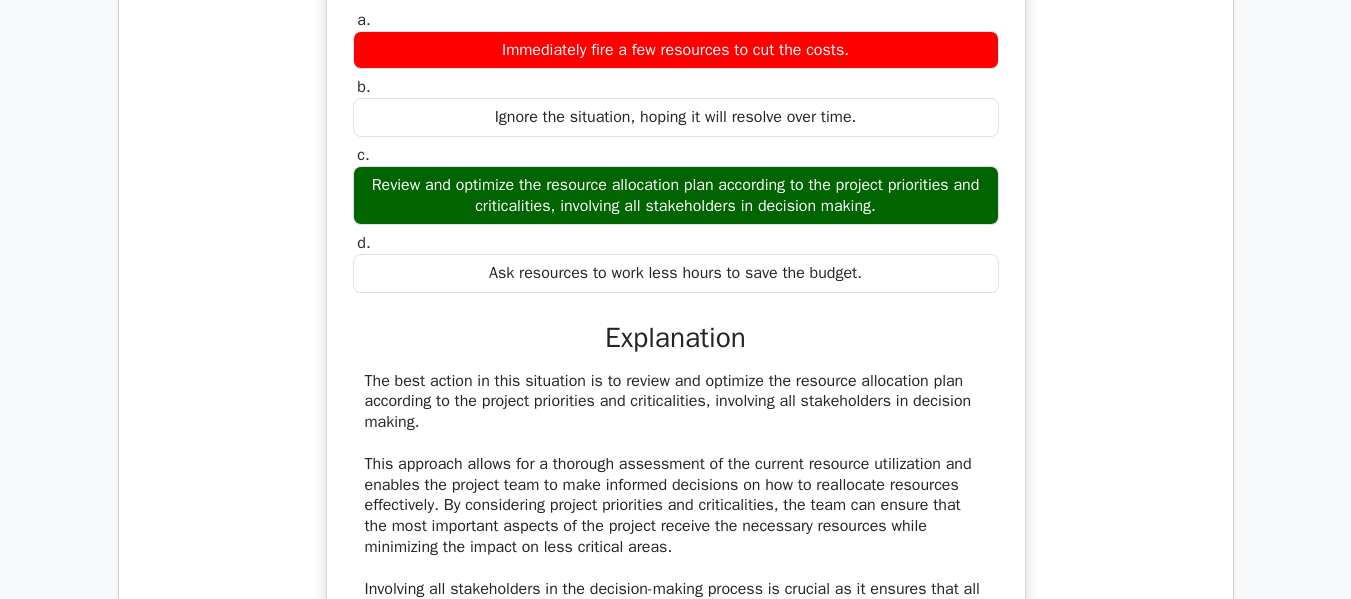drag, startPoint x: 373, startPoint y: 182, endPoint x: 629, endPoint y: 196, distance: 256.38254 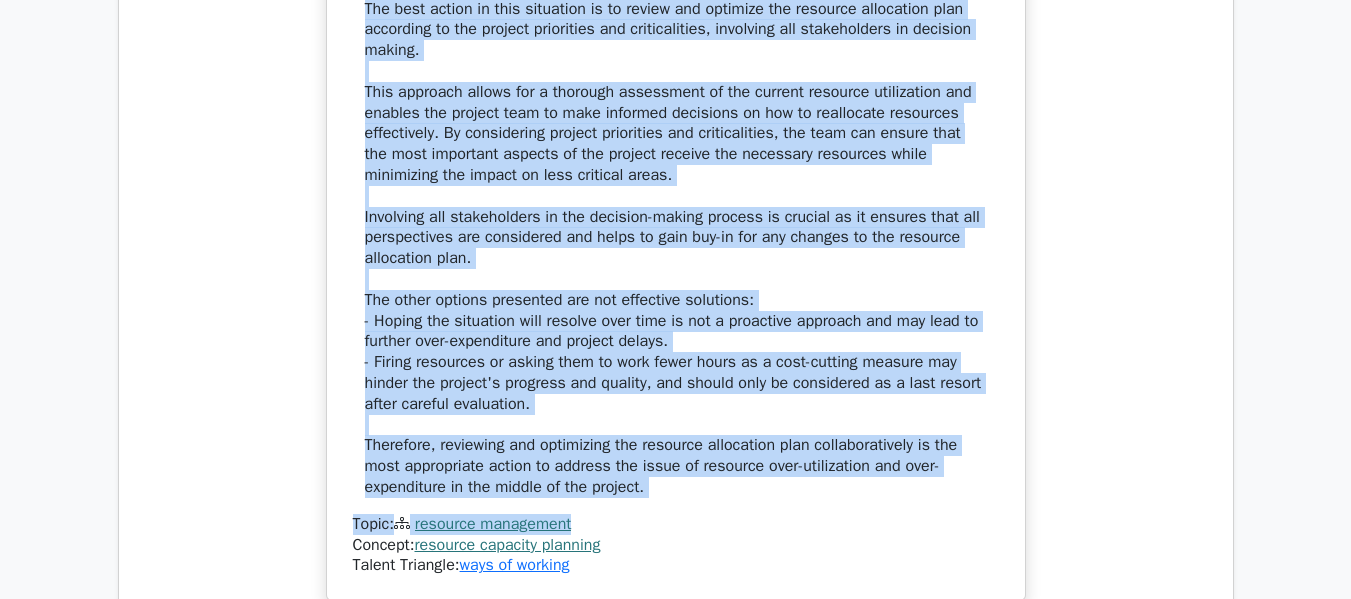 scroll, scrollTop: 3630, scrollLeft: 0, axis: vertical 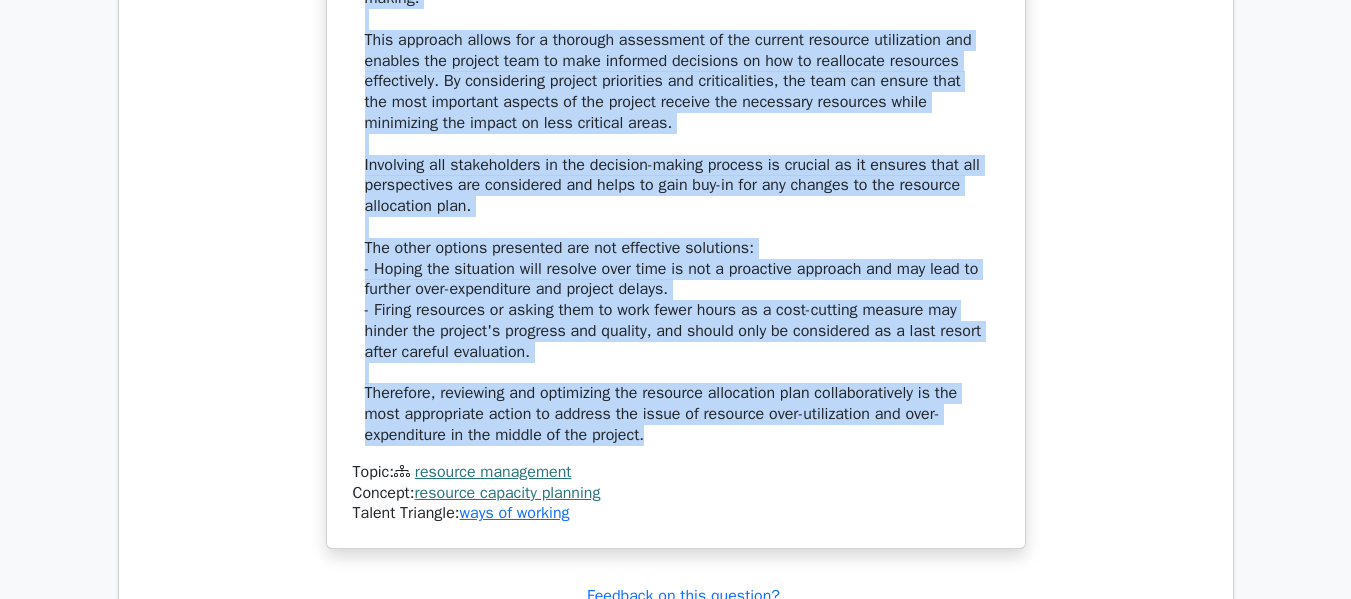 drag, startPoint x: 482, startPoint y: 333, endPoint x: 850, endPoint y: 441, distance: 383.52054 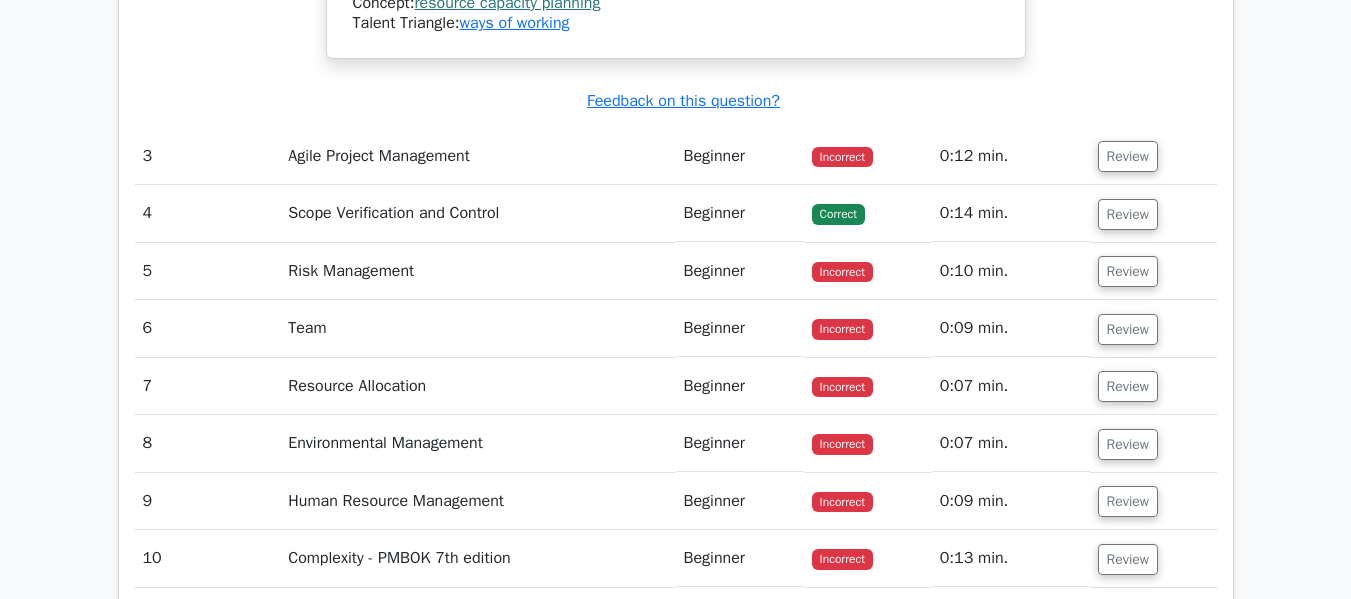 scroll, scrollTop: 4130, scrollLeft: 0, axis: vertical 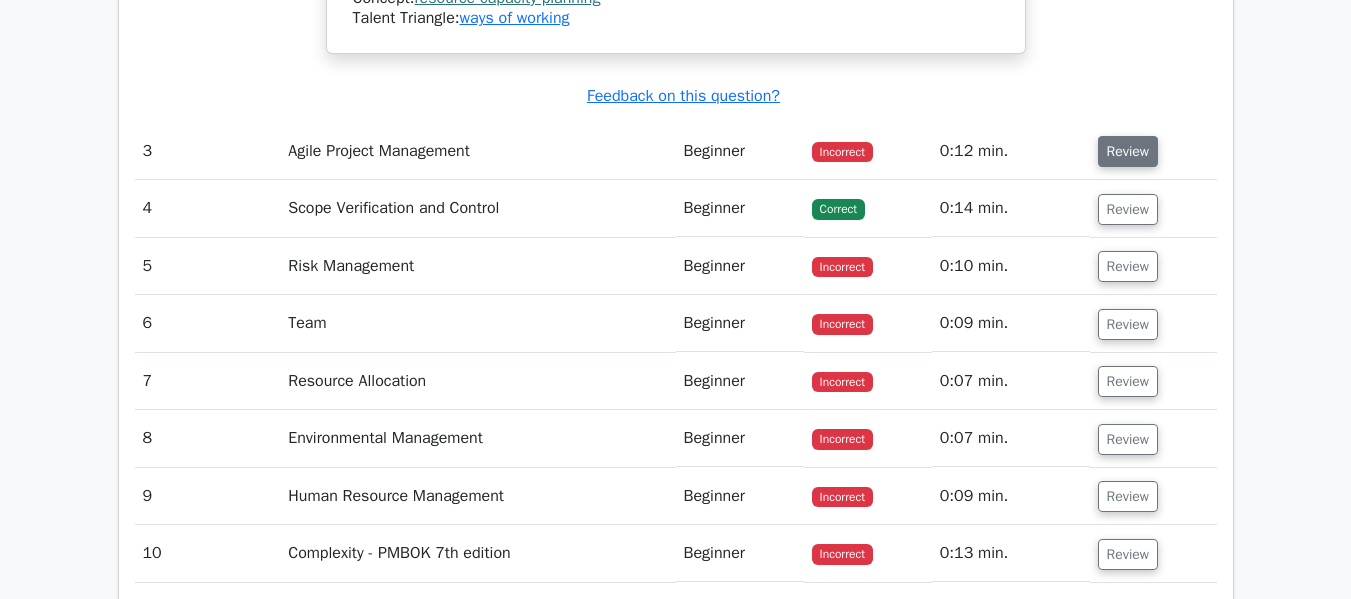 click on "Review" at bounding box center (1128, 151) 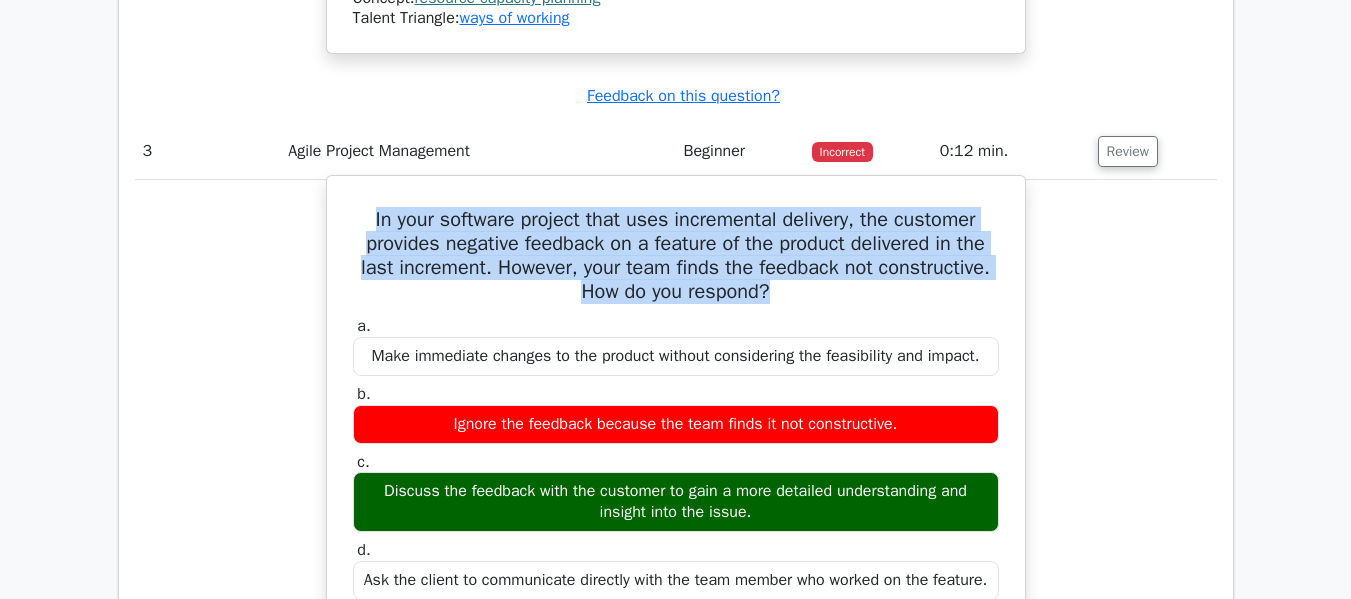 drag, startPoint x: 361, startPoint y: 215, endPoint x: 875, endPoint y: 310, distance: 522.70544 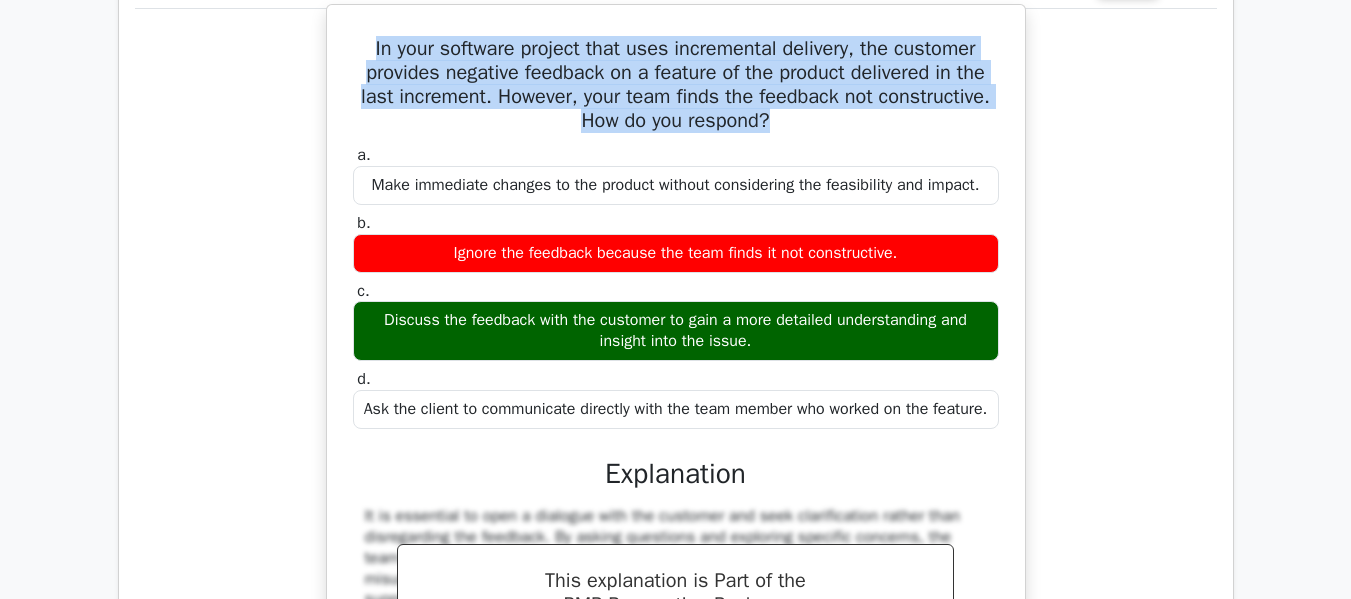 scroll, scrollTop: 4330, scrollLeft: 0, axis: vertical 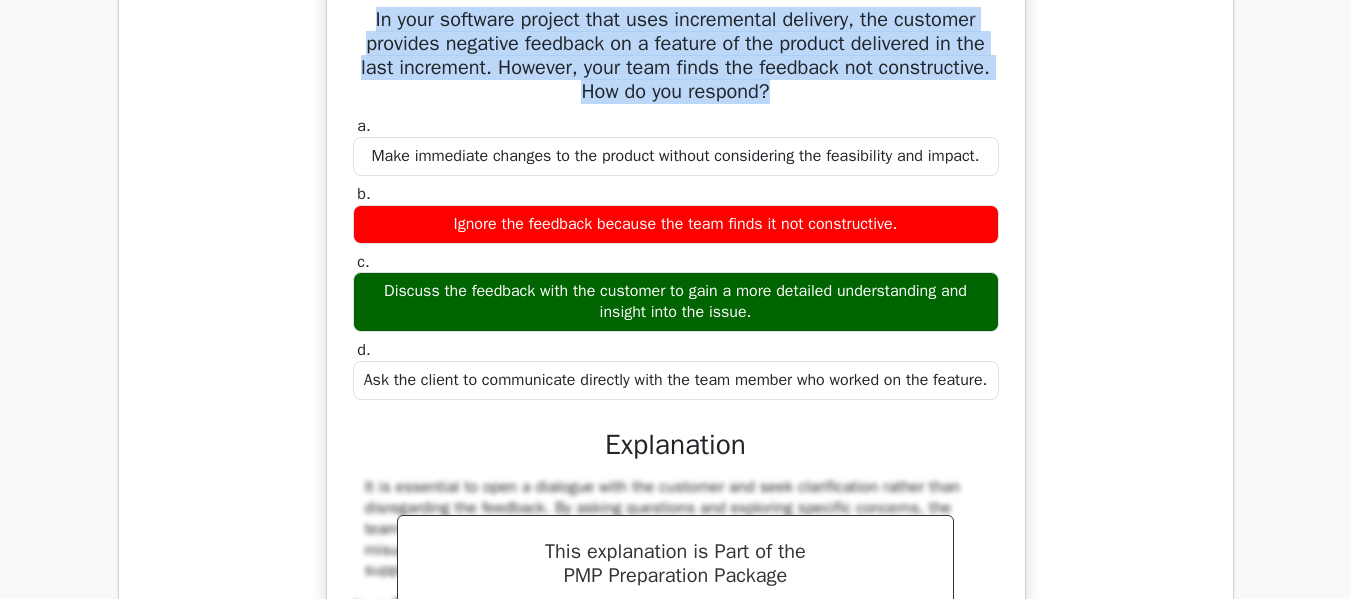 drag, startPoint x: 367, startPoint y: 123, endPoint x: 814, endPoint y: 361, distance: 506.4119 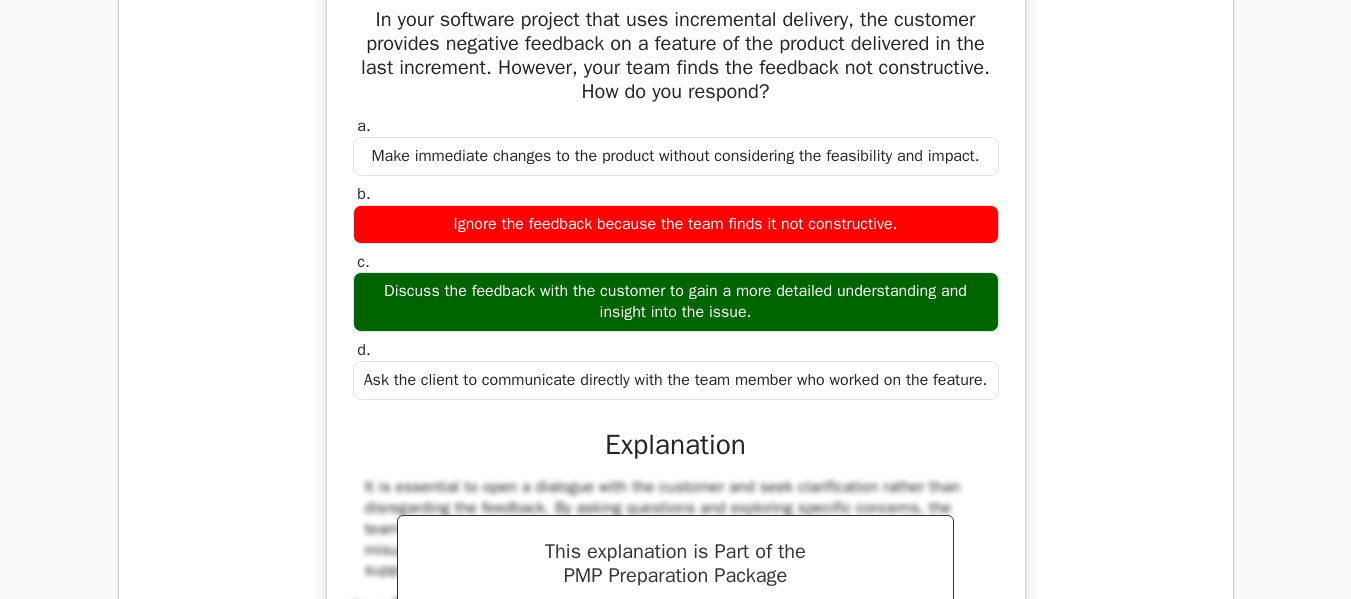 drag, startPoint x: 347, startPoint y: 264, endPoint x: 809, endPoint y: 314, distance: 464.69775 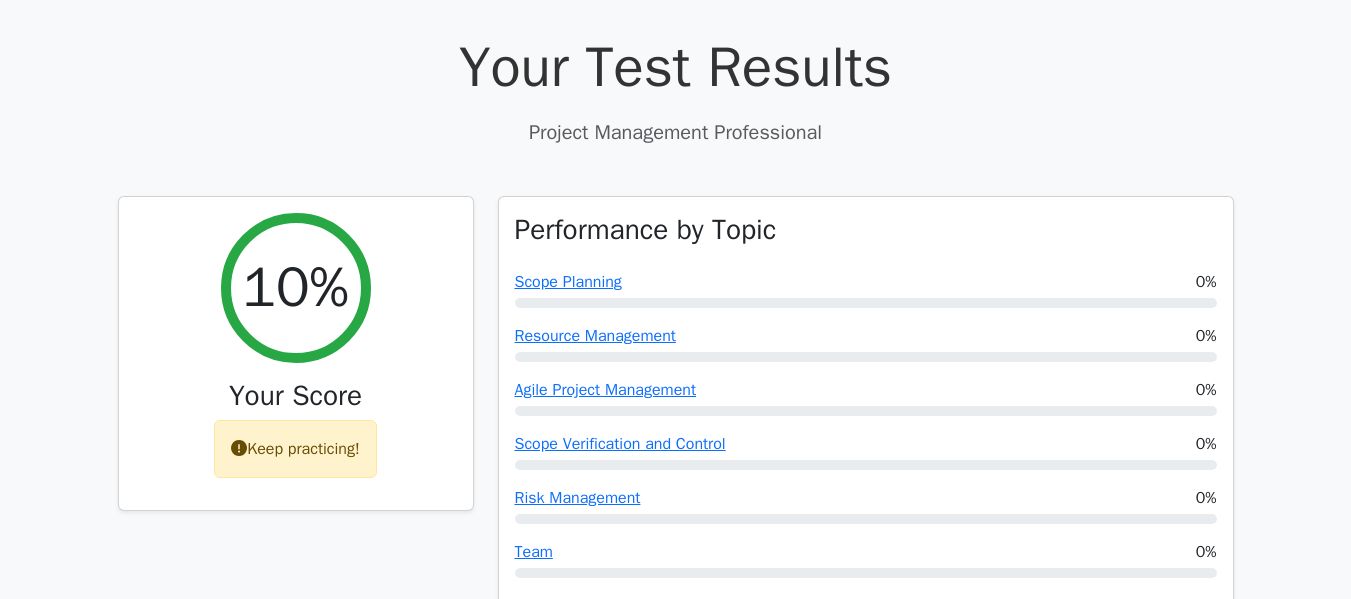 scroll, scrollTop: 530, scrollLeft: 0, axis: vertical 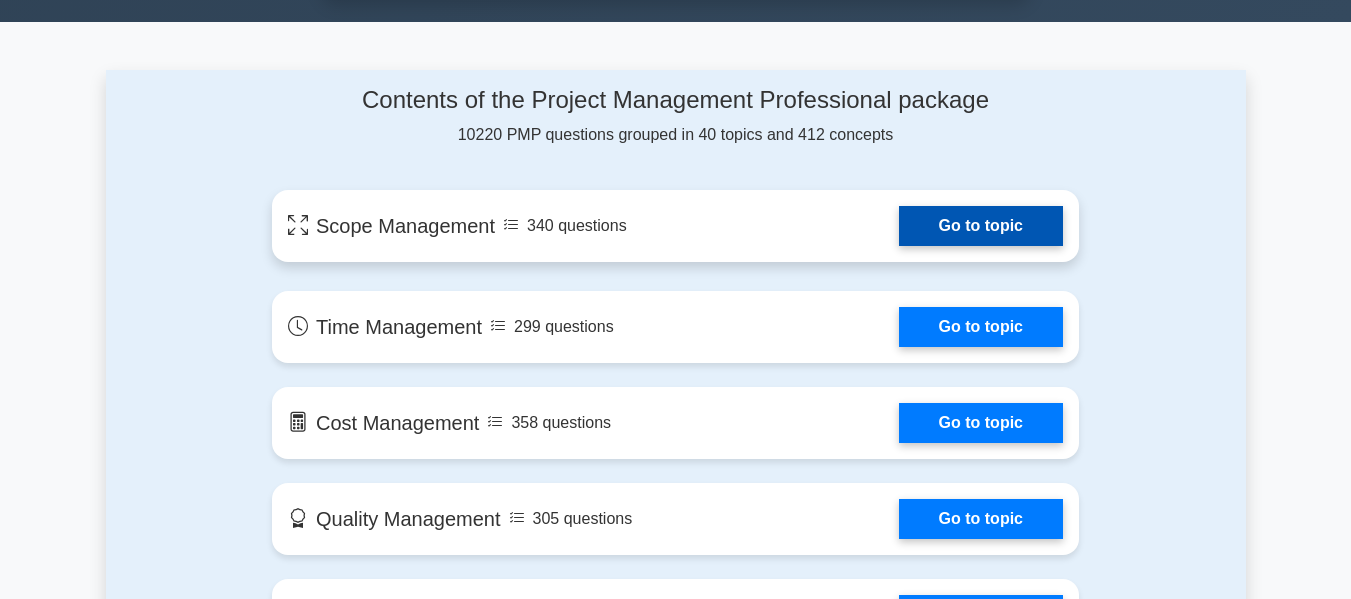 click on "Go to topic" at bounding box center (981, 226) 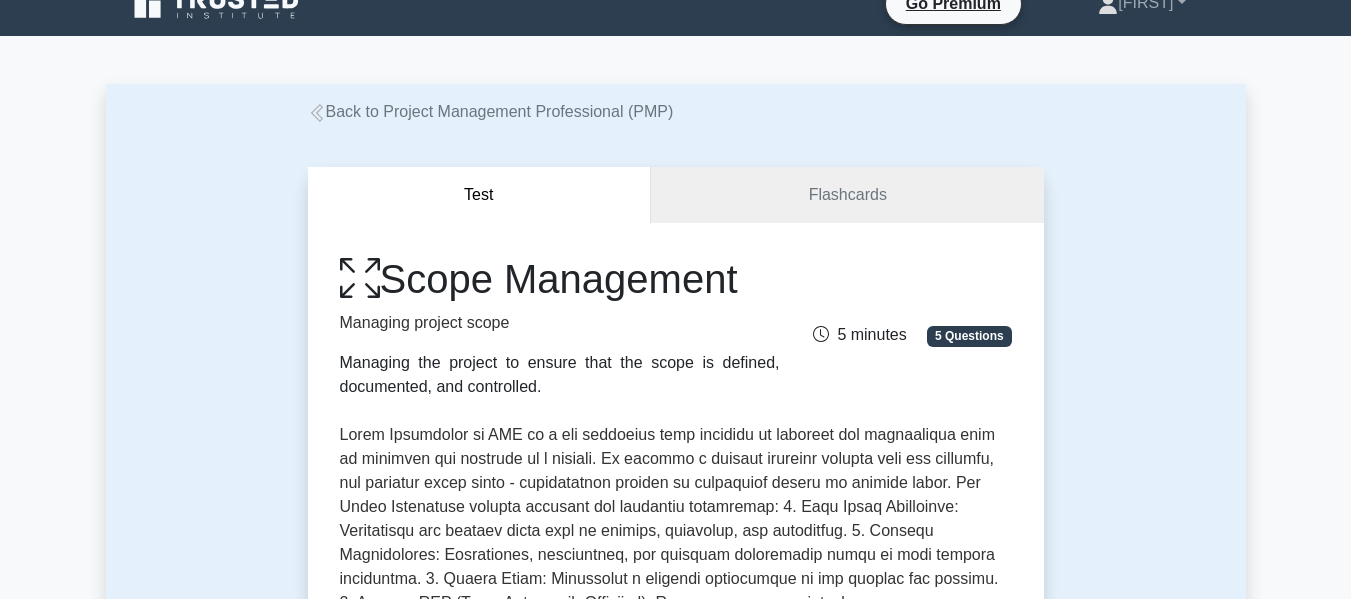 scroll, scrollTop: 0, scrollLeft: 0, axis: both 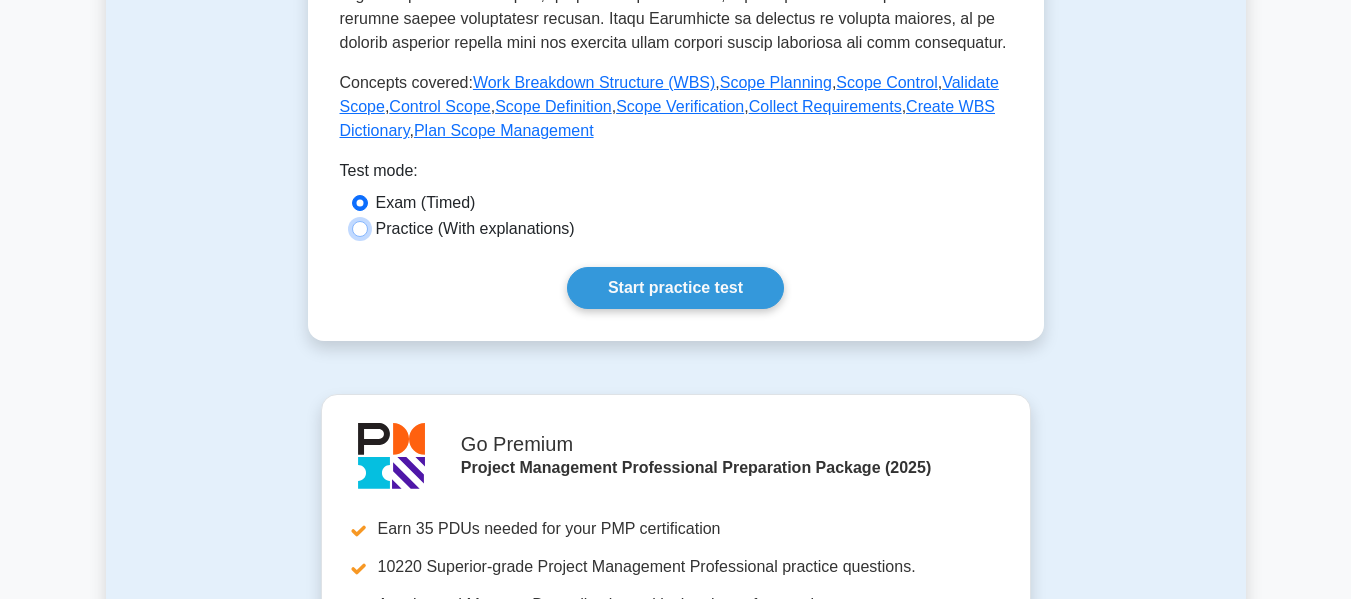 click on "Practice (With explanations)" at bounding box center [360, 229] 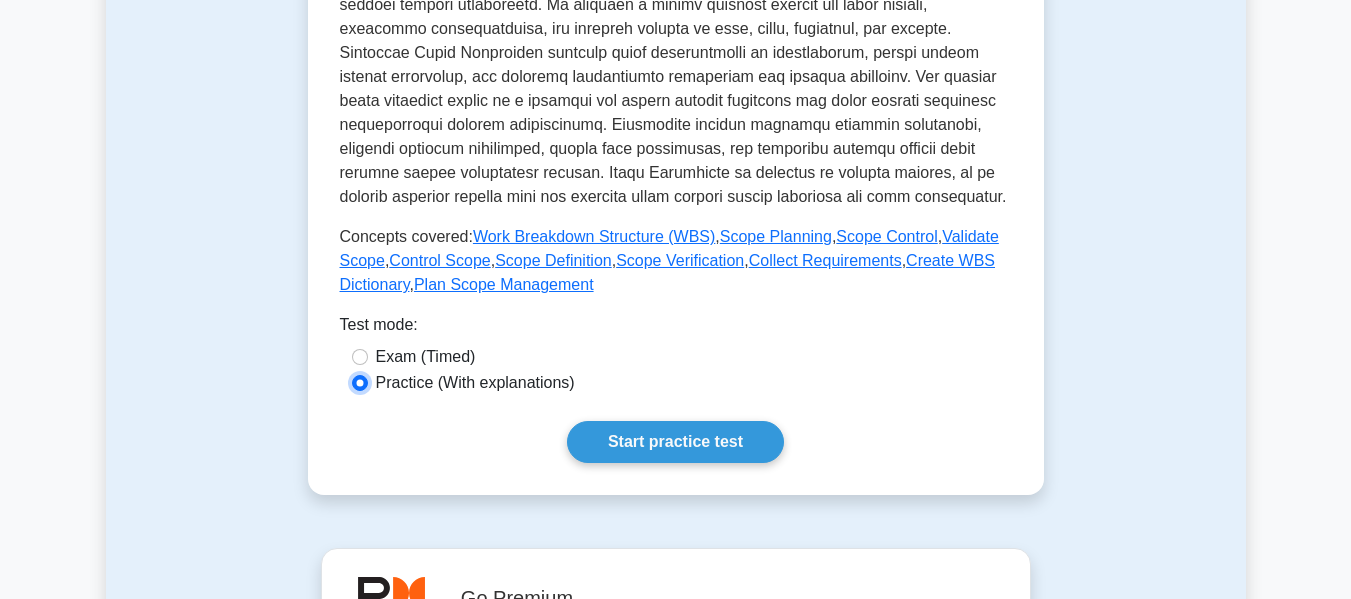 scroll, scrollTop: 700, scrollLeft: 0, axis: vertical 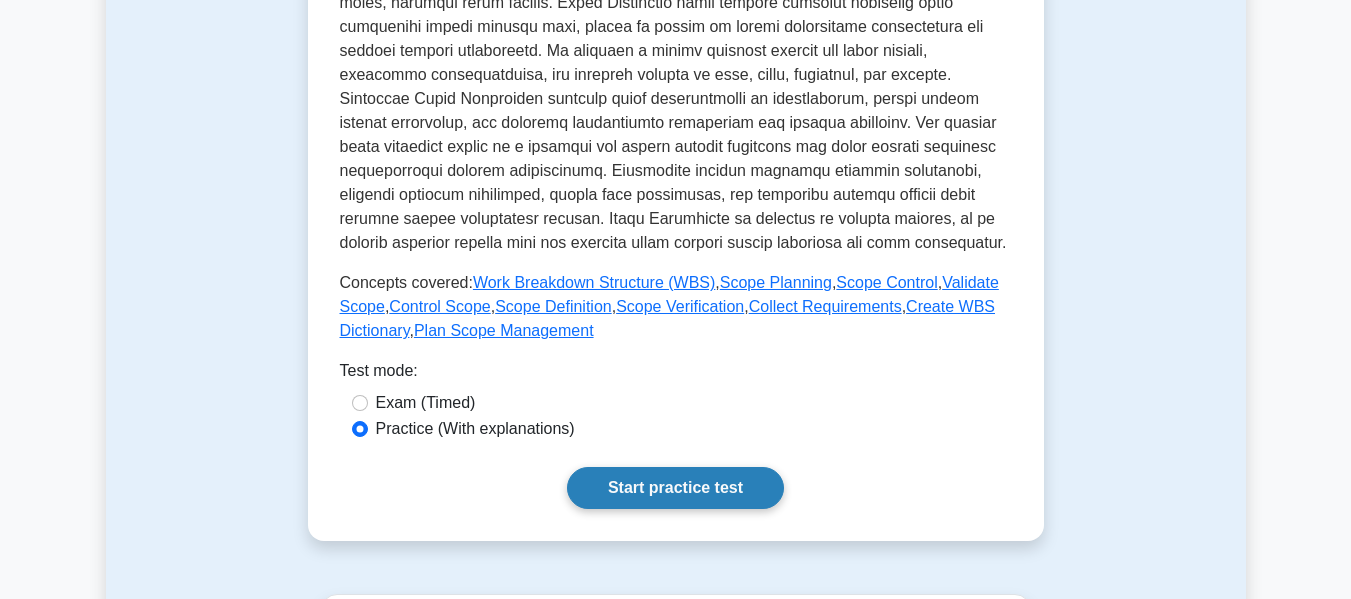 click on "Start practice test" at bounding box center (675, 488) 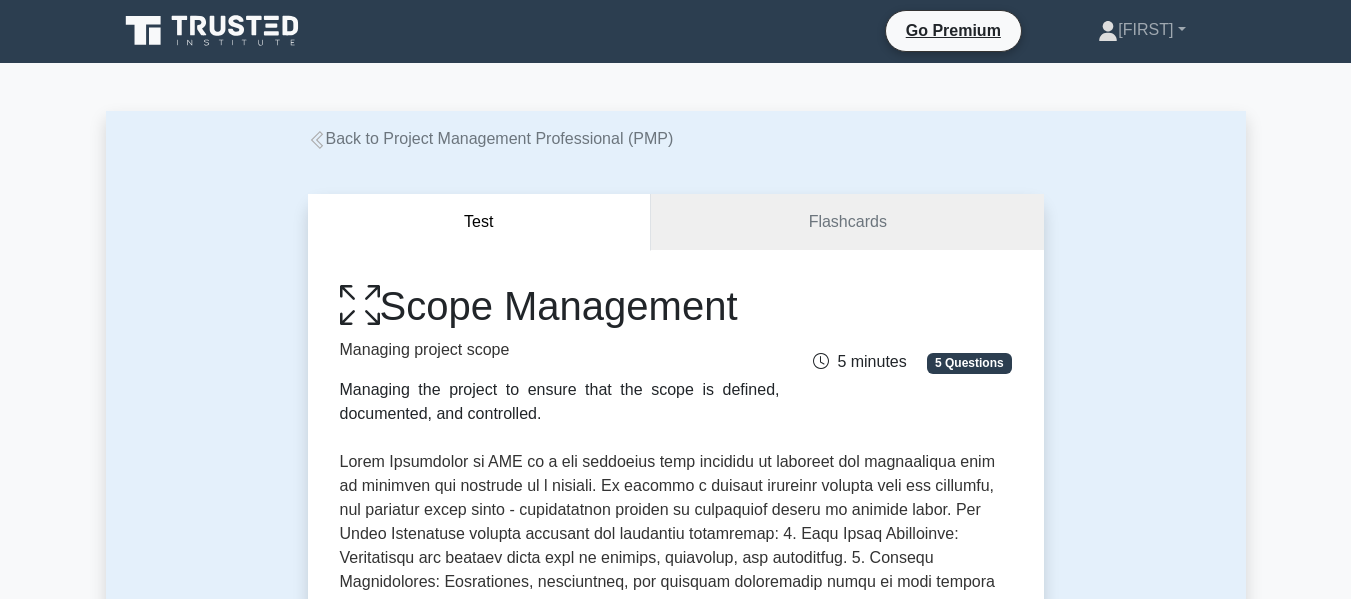 scroll, scrollTop: 0, scrollLeft: 0, axis: both 